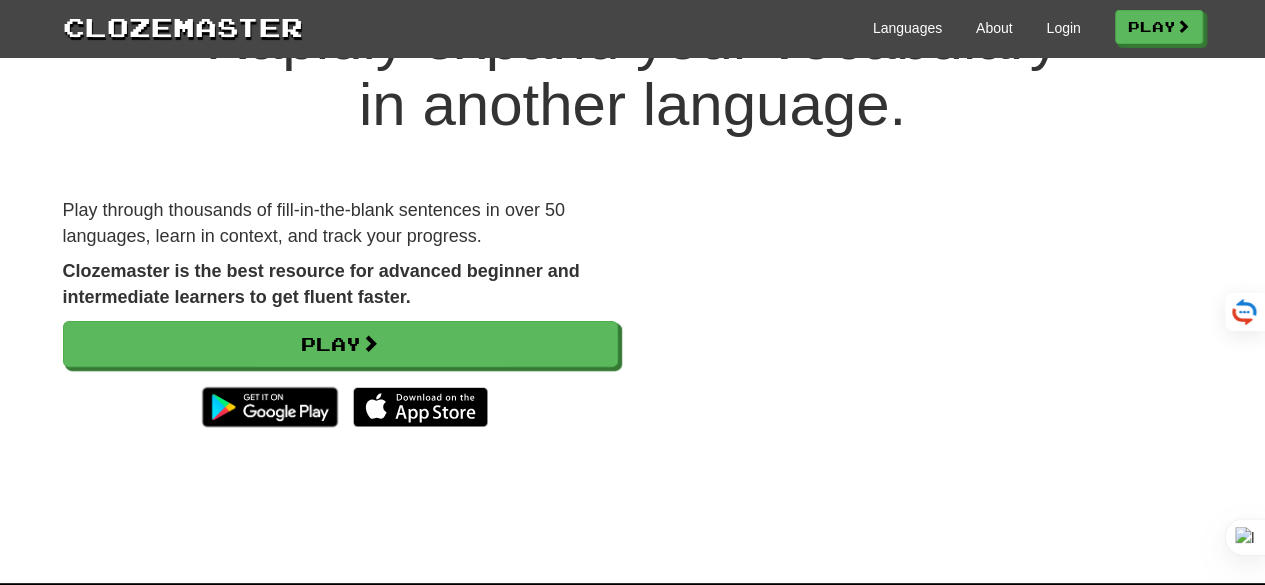 scroll, scrollTop: 139, scrollLeft: 0, axis: vertical 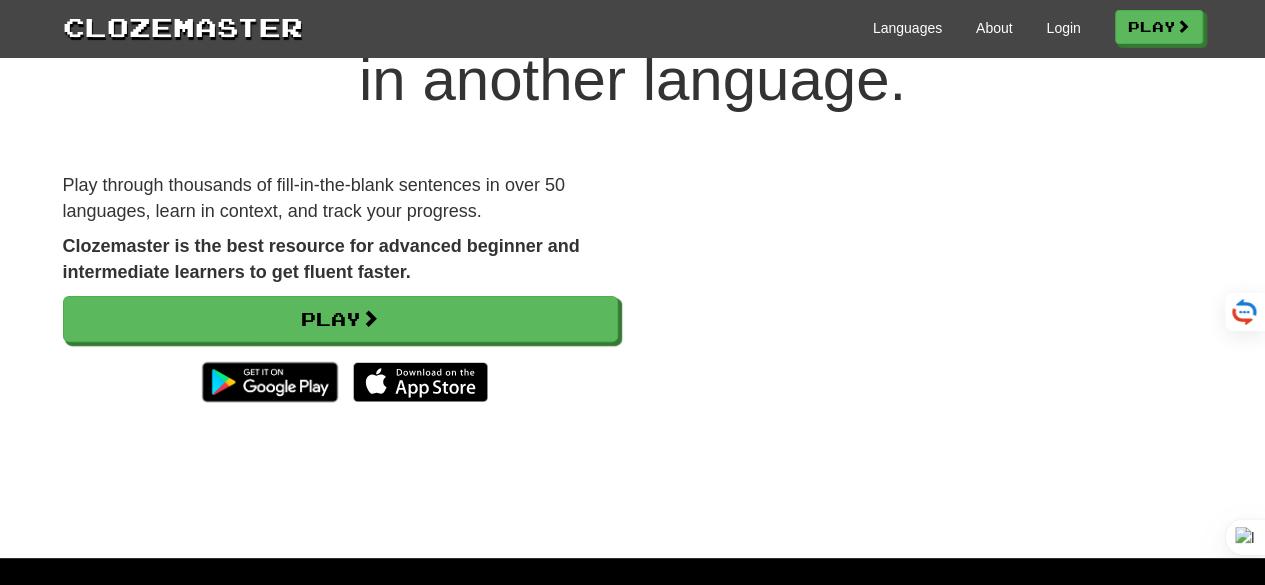click on "Rapidly expand your vocabulary  in another language." at bounding box center [632, 47] 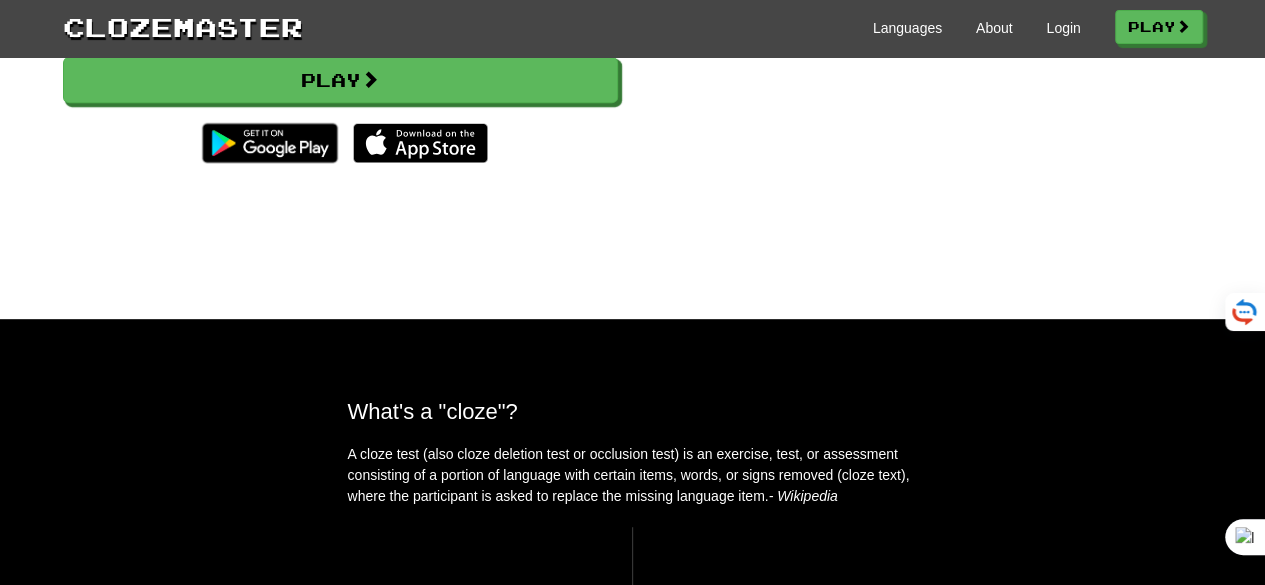 scroll, scrollTop: 382, scrollLeft: 0, axis: vertical 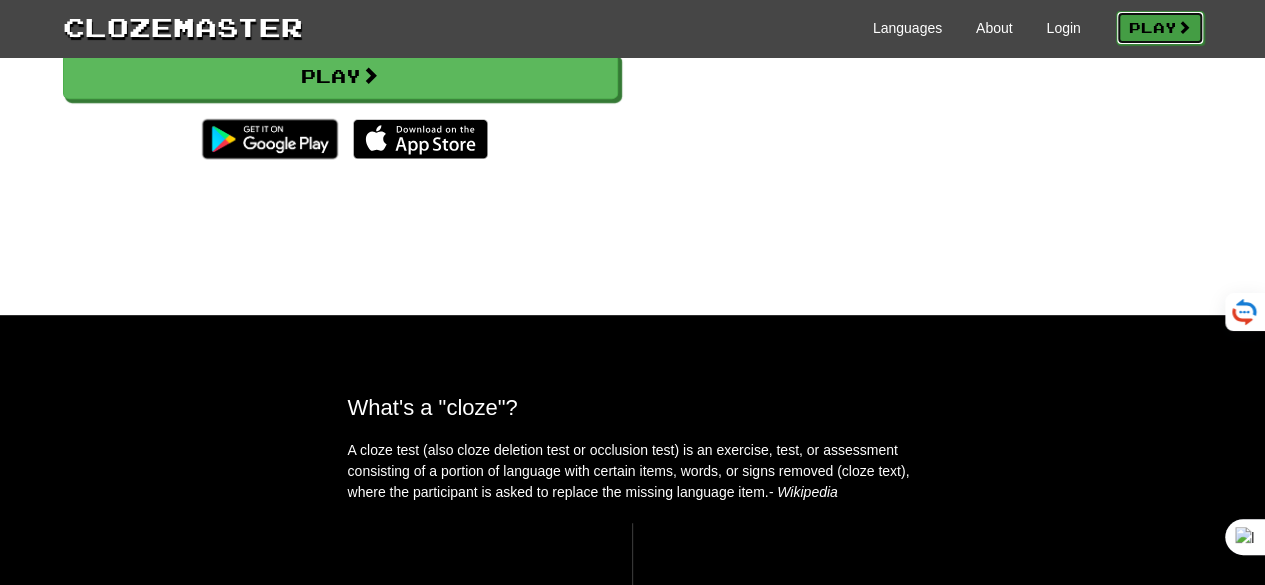click on "Play" at bounding box center (1160, 28) 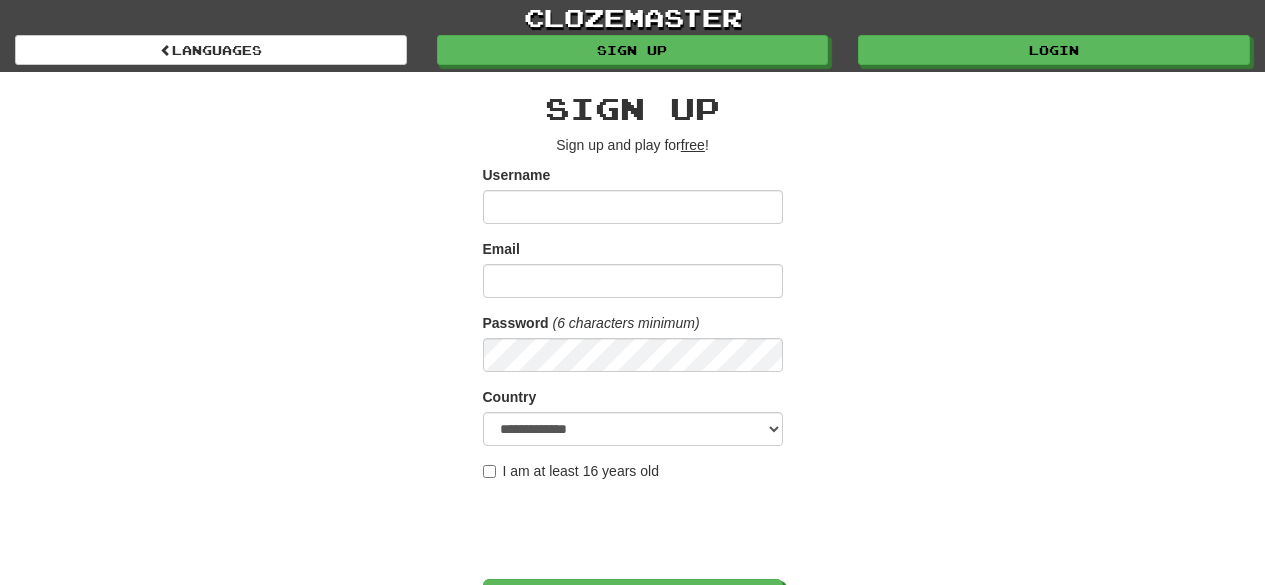 scroll, scrollTop: 0, scrollLeft: 0, axis: both 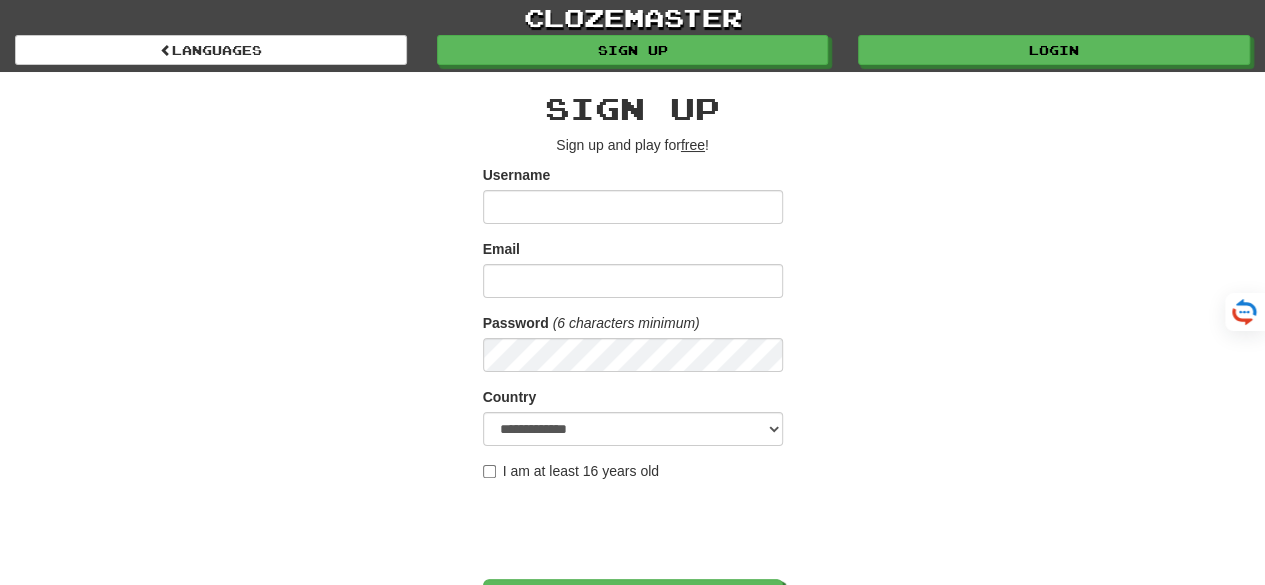 click on "Username" at bounding box center [633, 207] 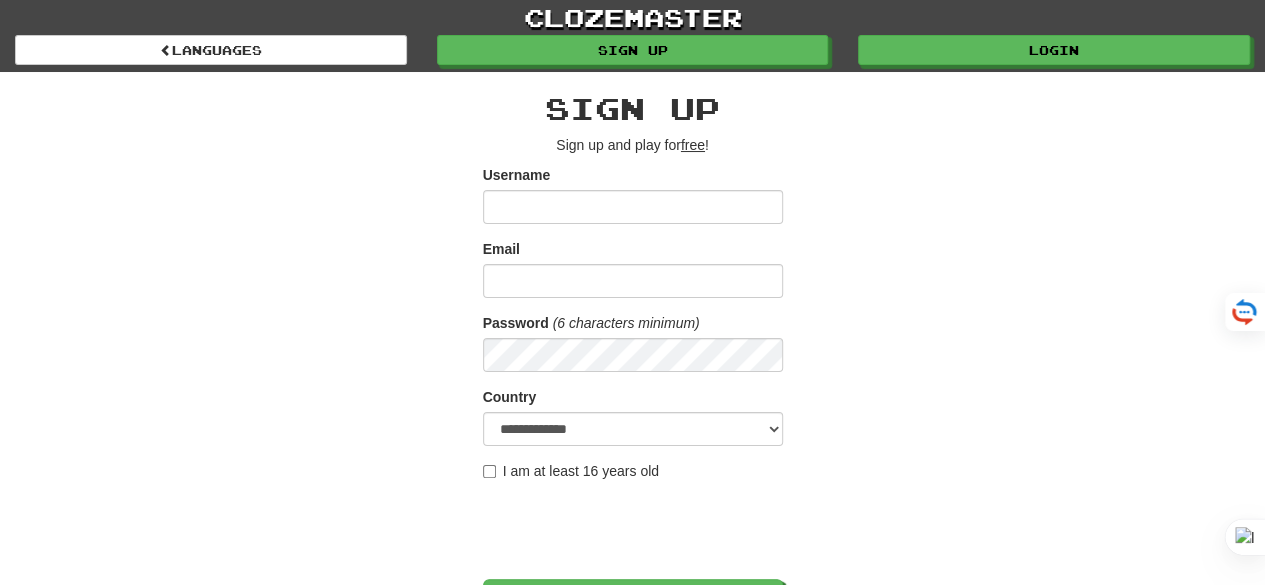 click on "Username" at bounding box center (633, 207) 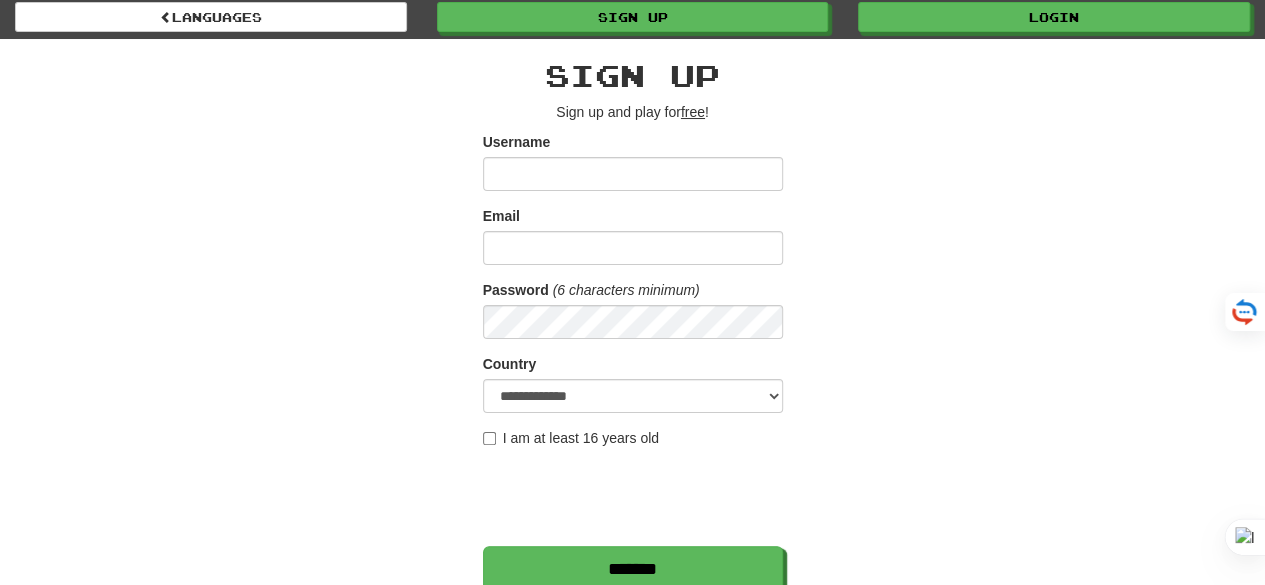 scroll, scrollTop: 40, scrollLeft: 0, axis: vertical 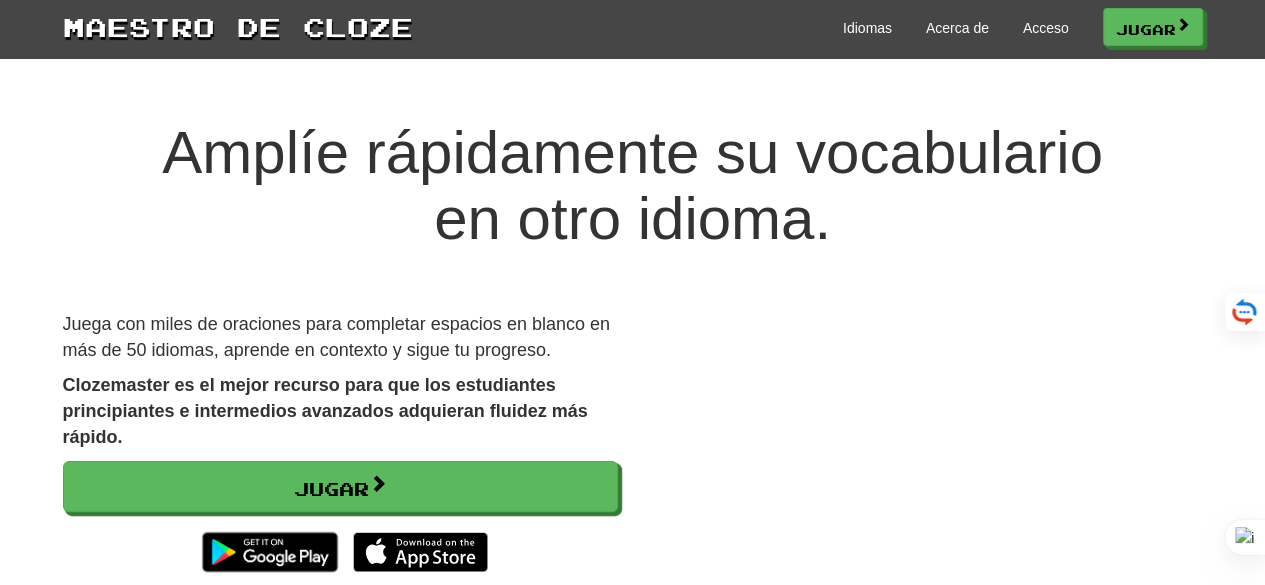 click on "Amplíe rápidamente su vocabulario en otro idioma.
Juega con miles de oraciones para completar espacios en blanco en más de 50 idiomas, aprende en contexto y sigue tu progreso.
Clozemaster es el mejor recurso para que los estudiantes principiantes e intermedios avanzados adquieran fluidez más rápido.
Jugar" at bounding box center (632, 391) 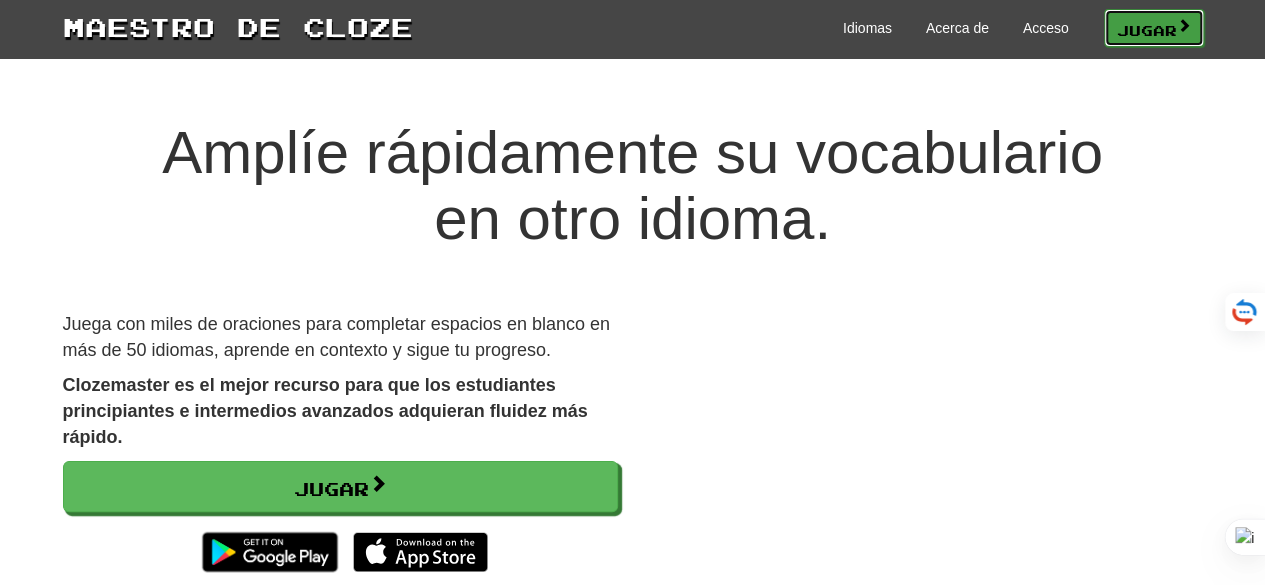 click on "Jugar" at bounding box center [1147, 29] 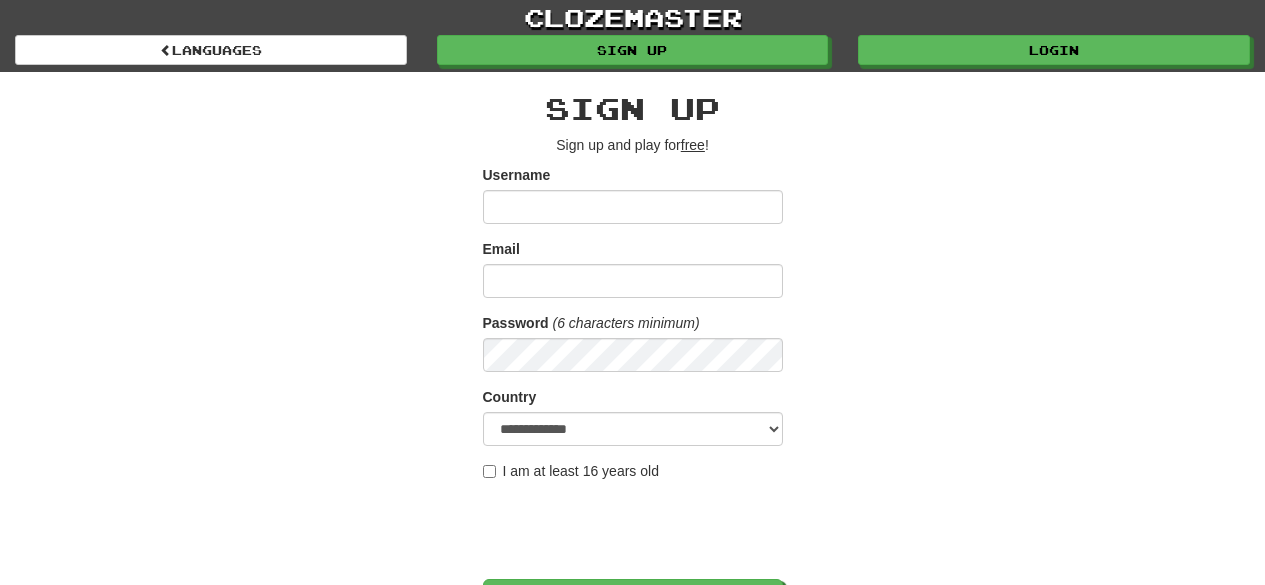 scroll, scrollTop: 0, scrollLeft: 0, axis: both 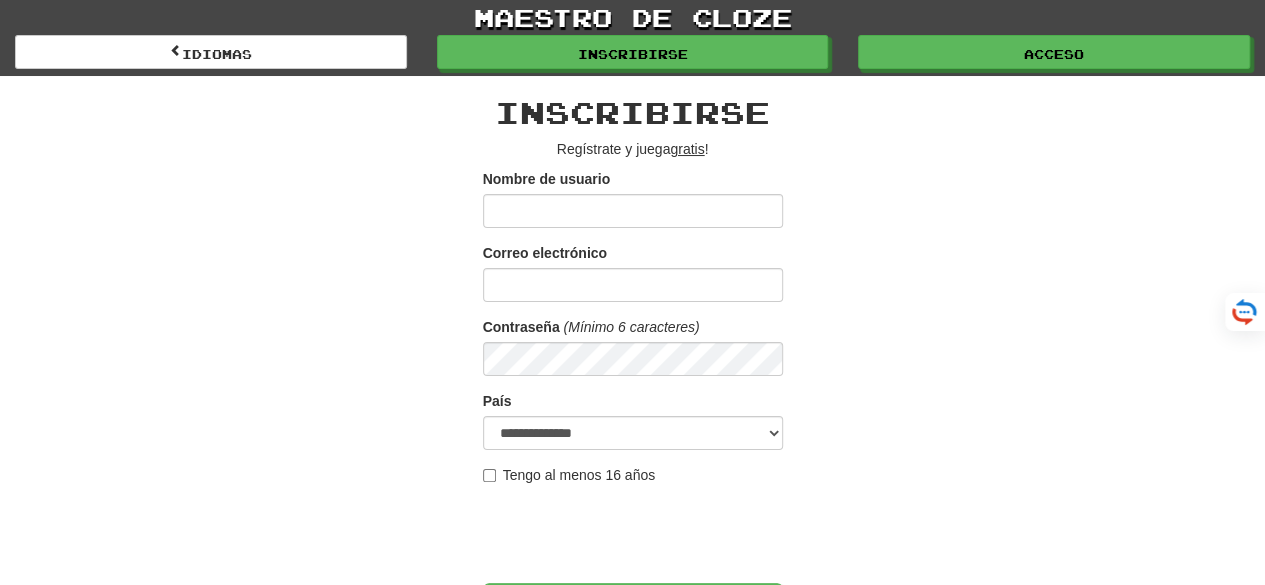 click on "Nombre de usuario" at bounding box center (633, 211) 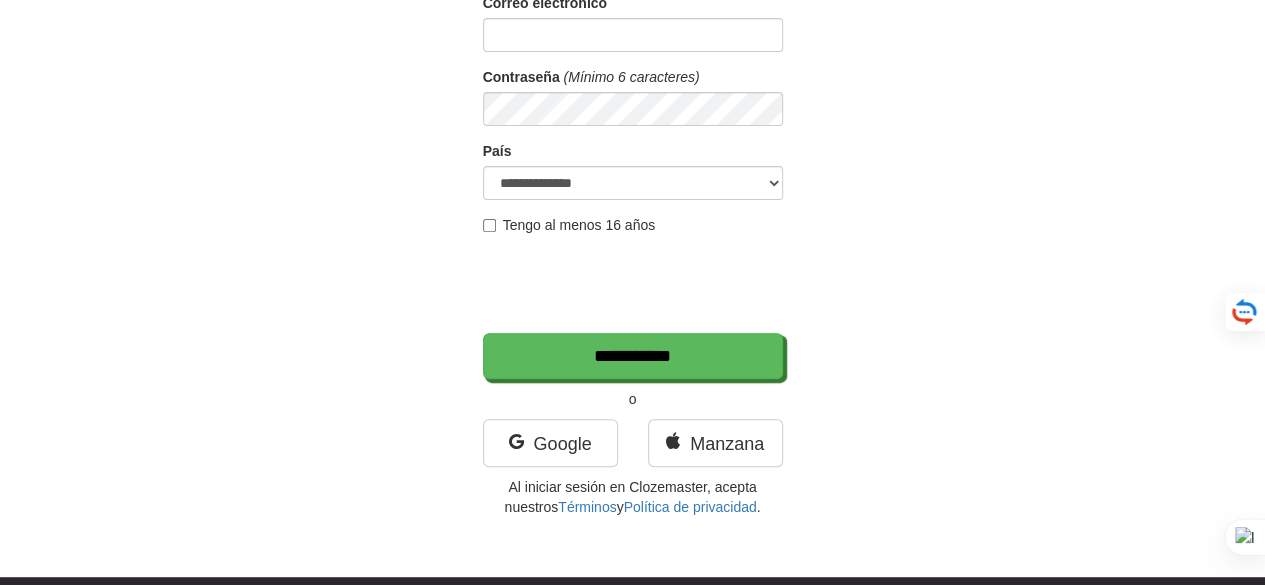 scroll, scrollTop: 256, scrollLeft: 0, axis: vertical 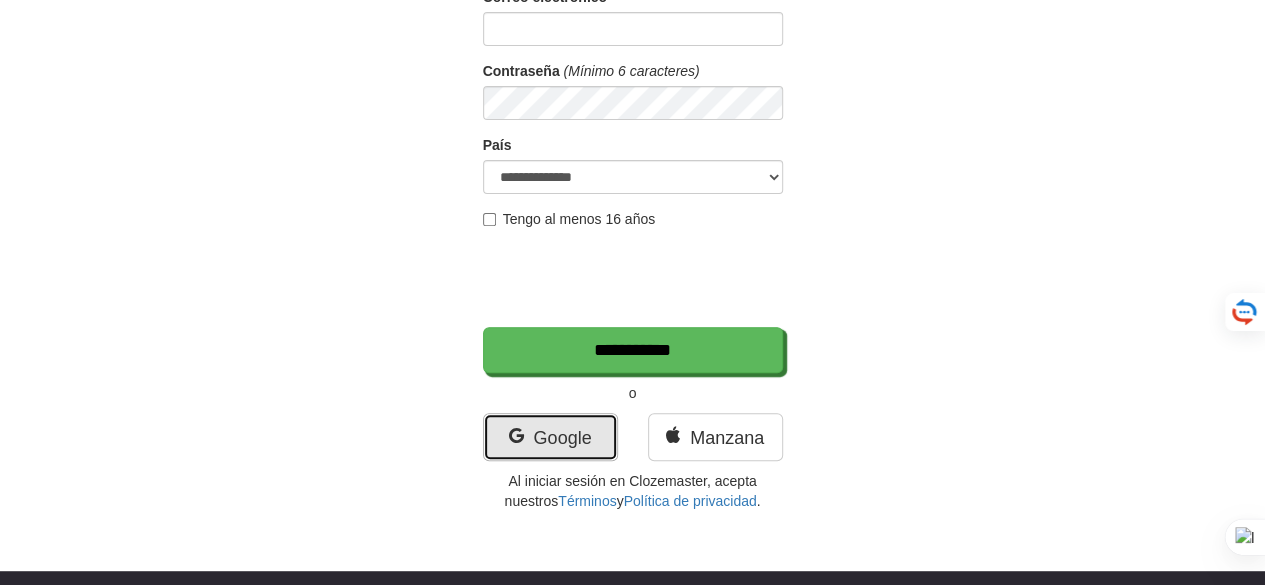 click on "Google" at bounding box center (550, 437) 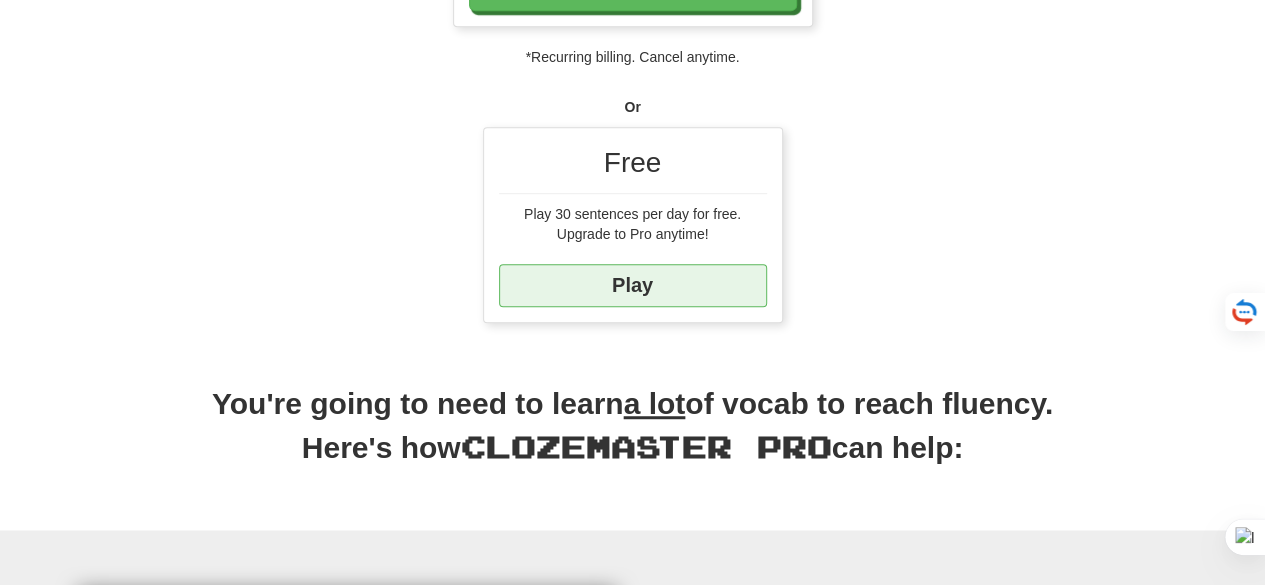 scroll, scrollTop: 485, scrollLeft: 0, axis: vertical 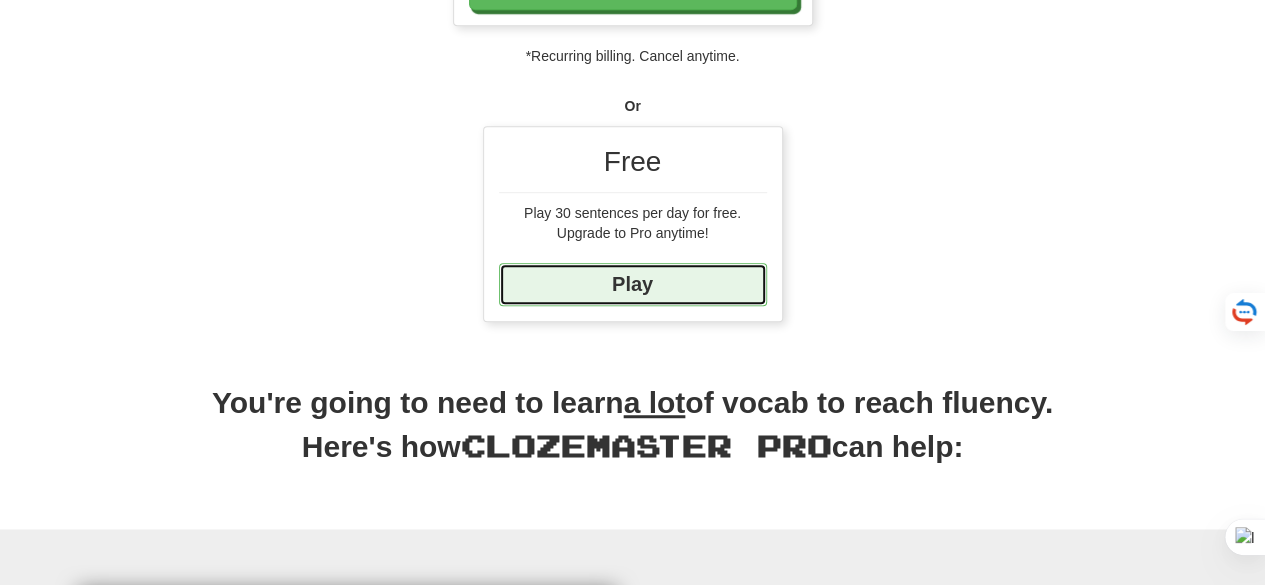 click on "Play" at bounding box center (633, 284) 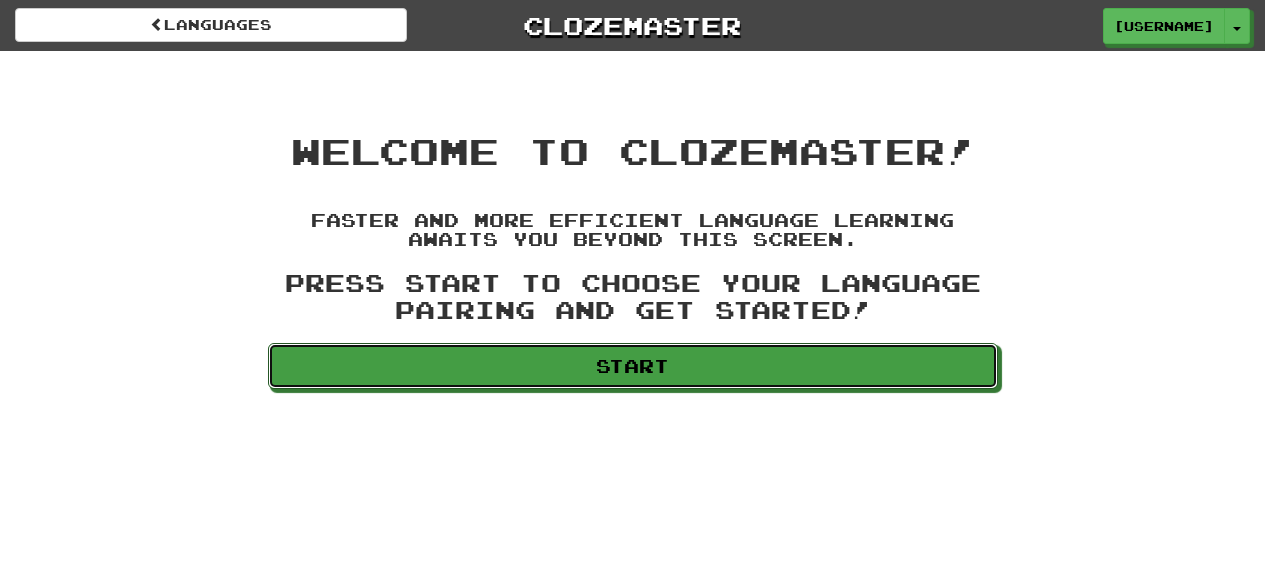 scroll, scrollTop: 0, scrollLeft: 0, axis: both 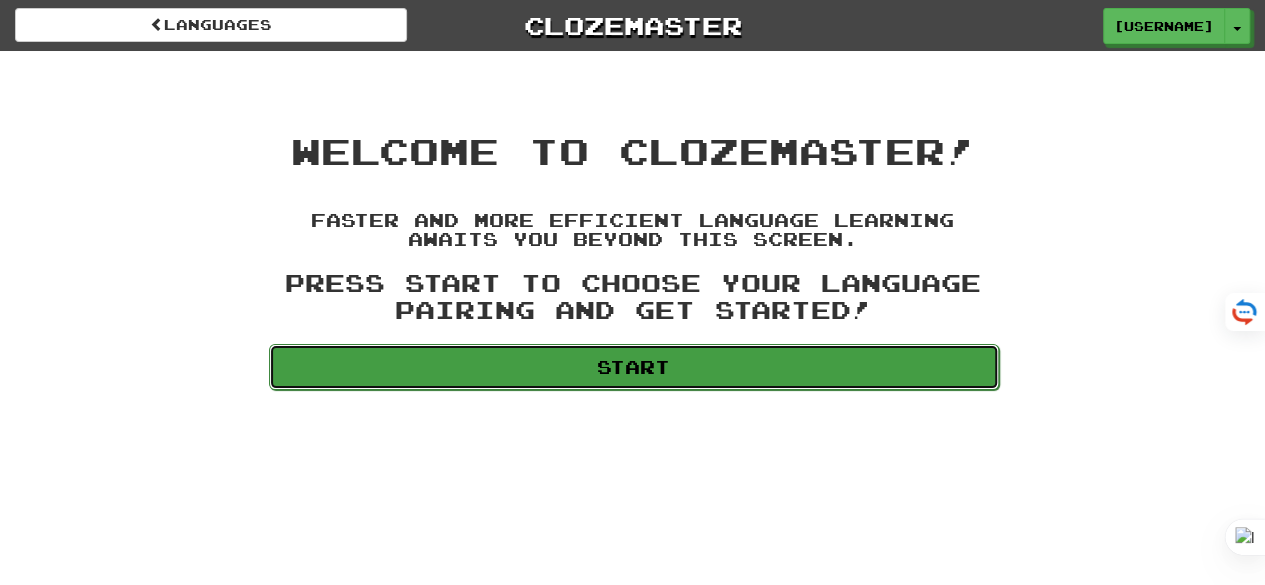 click on "Languages
Clozemaster
[USERNAME]
Toggle Dropdown
Dashboard
Leaderboard
Activity Feed
Notifications
Profile
Discussions
Languages
Account
Logout
[USERNAME]
Toggle Dropdown
Dashboard
Leaderboard
Activity Feed
Notifications
Profile
Discussions
Languages
Account
Logout
clozemaster
Welcome to Clozemaster!
Faster and more efficient language learning awaits you beyond this screen.
Press Start to choose your language pairing and get started!
Start
Clozemaster
About
Affiliate Disclaimer
Affiliate Program
Blog
Community Guidelines
Contact
Docs
FAQ
Forum
Languages
Privacy
Teaching
Terms
Translations
Dutch Sentences Lists
French Sentences Lists" at bounding box center [632, 647] 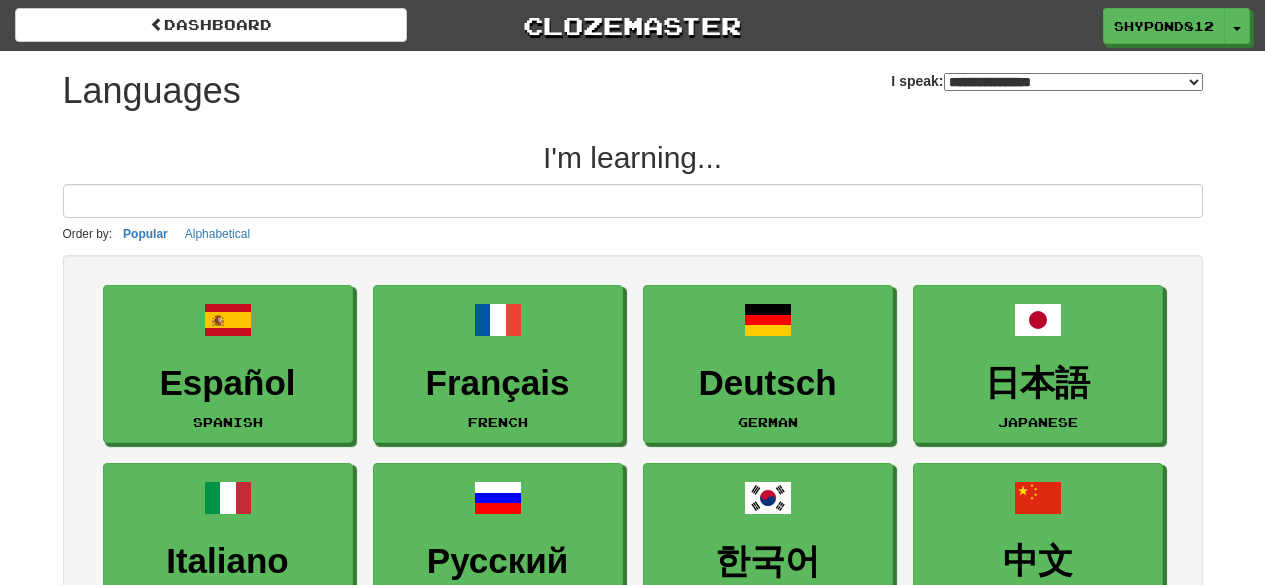 select on "*******" 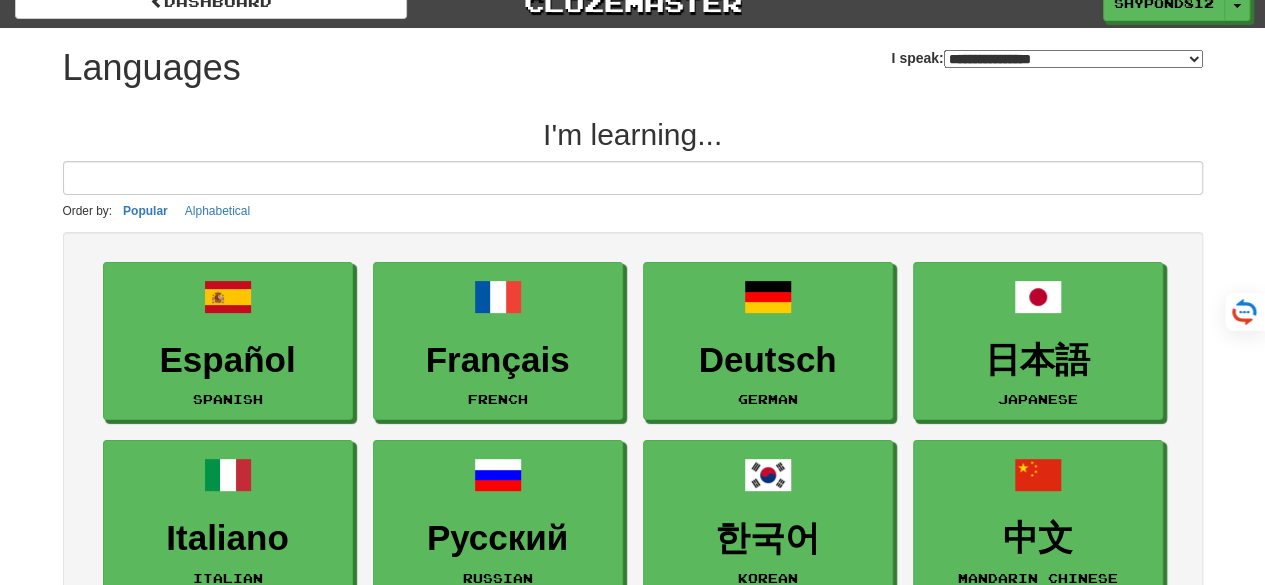 scroll, scrollTop: 52, scrollLeft: 0, axis: vertical 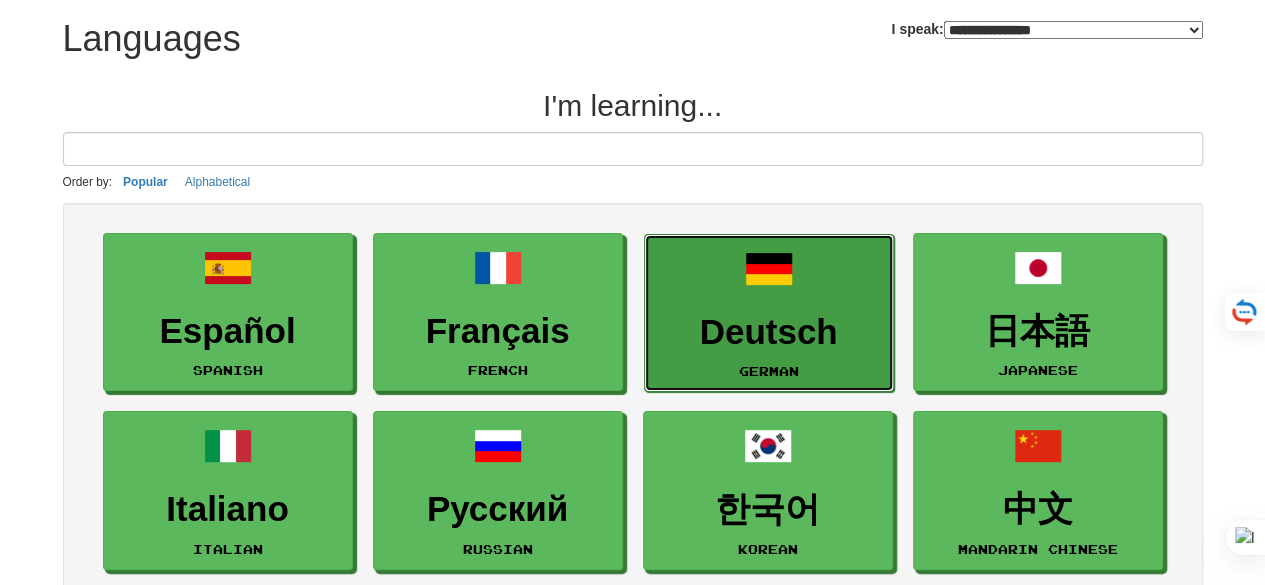 click on "Deutsch German" at bounding box center [769, 313] 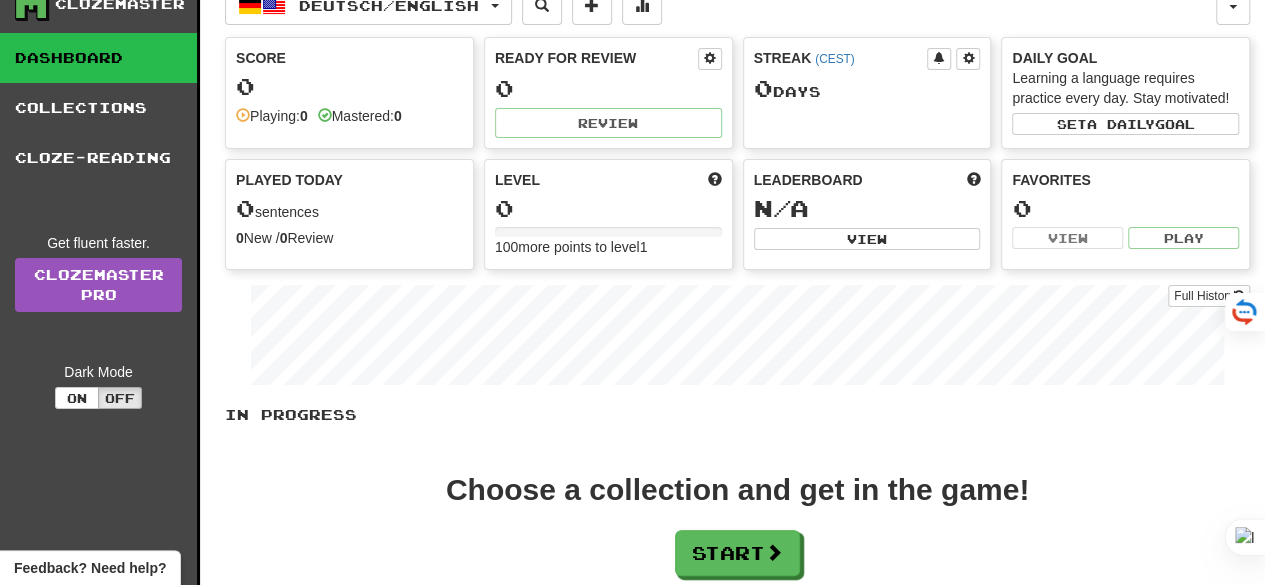 scroll, scrollTop: 27, scrollLeft: 0, axis: vertical 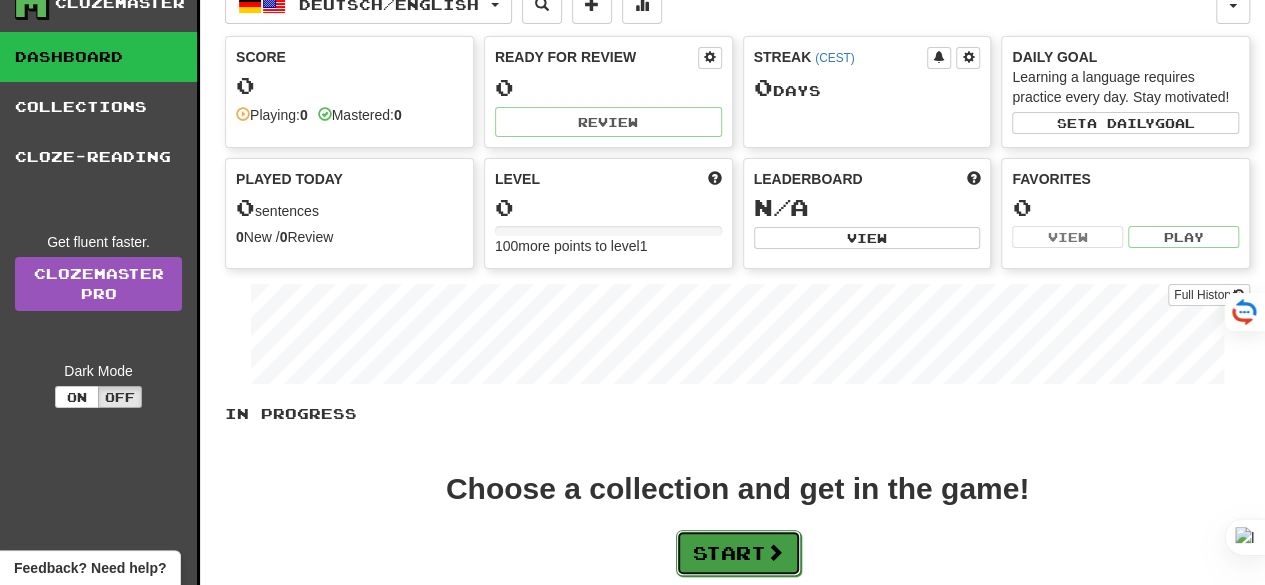 click on "Start" at bounding box center (738, 553) 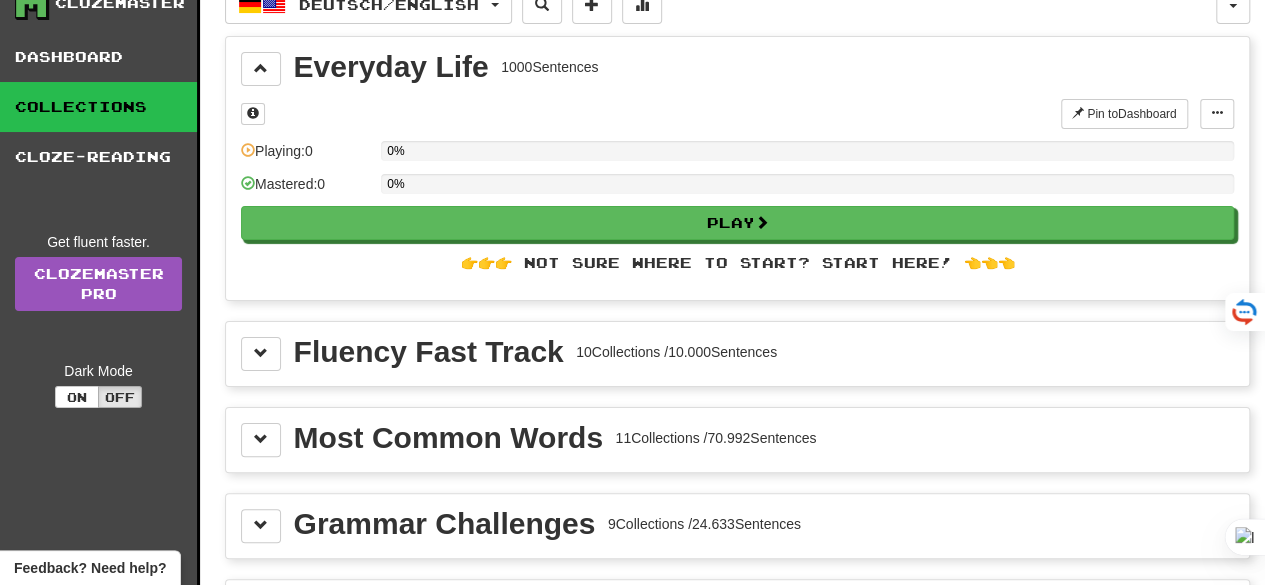 scroll, scrollTop: 0, scrollLeft: 0, axis: both 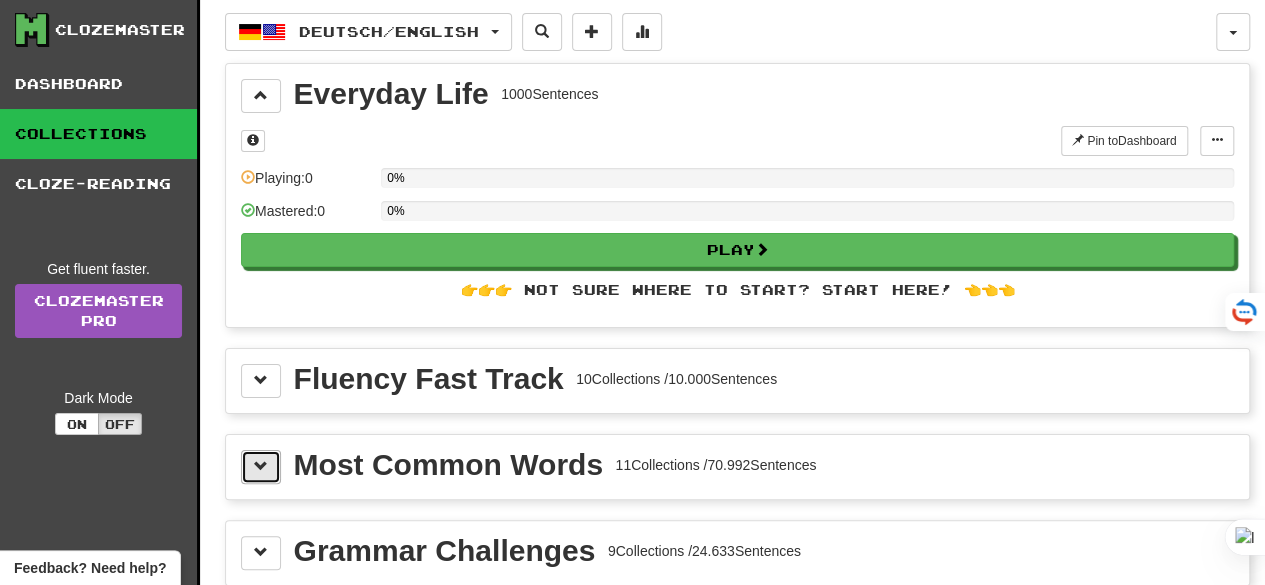 click at bounding box center [261, 467] 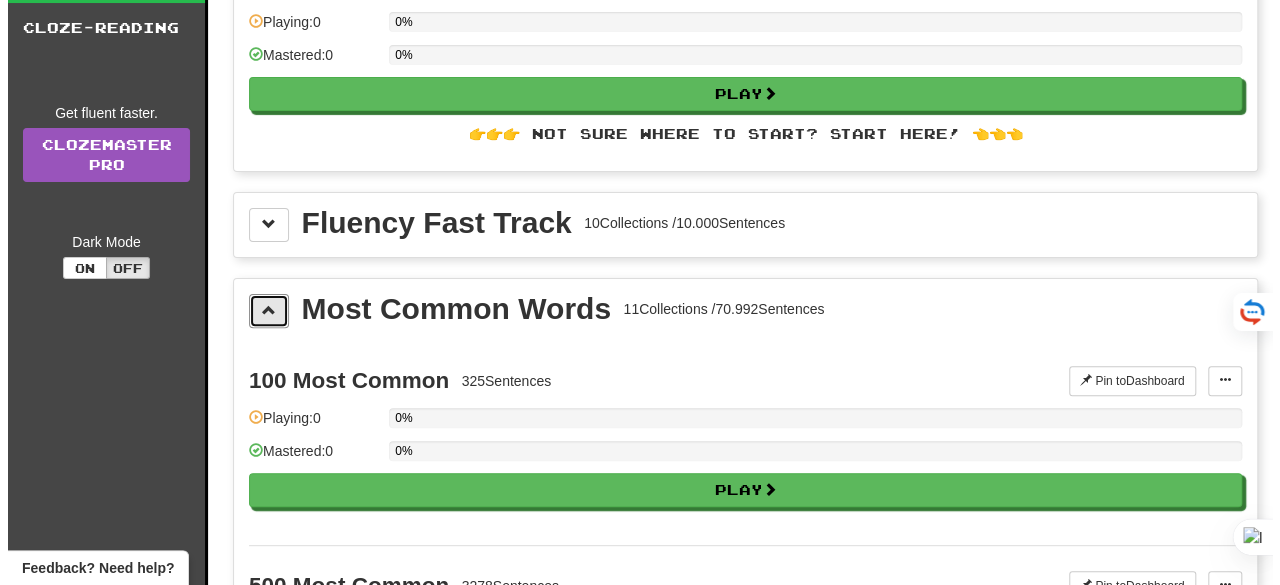 scroll, scrollTop: 166, scrollLeft: 0, axis: vertical 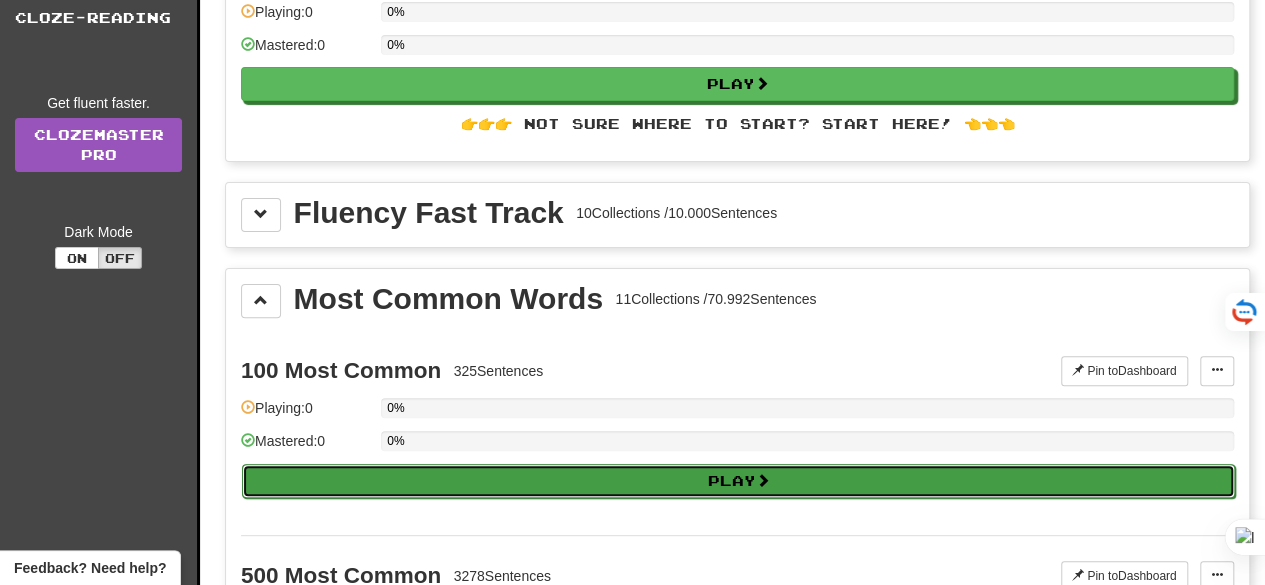 click on "Play" at bounding box center [738, 481] 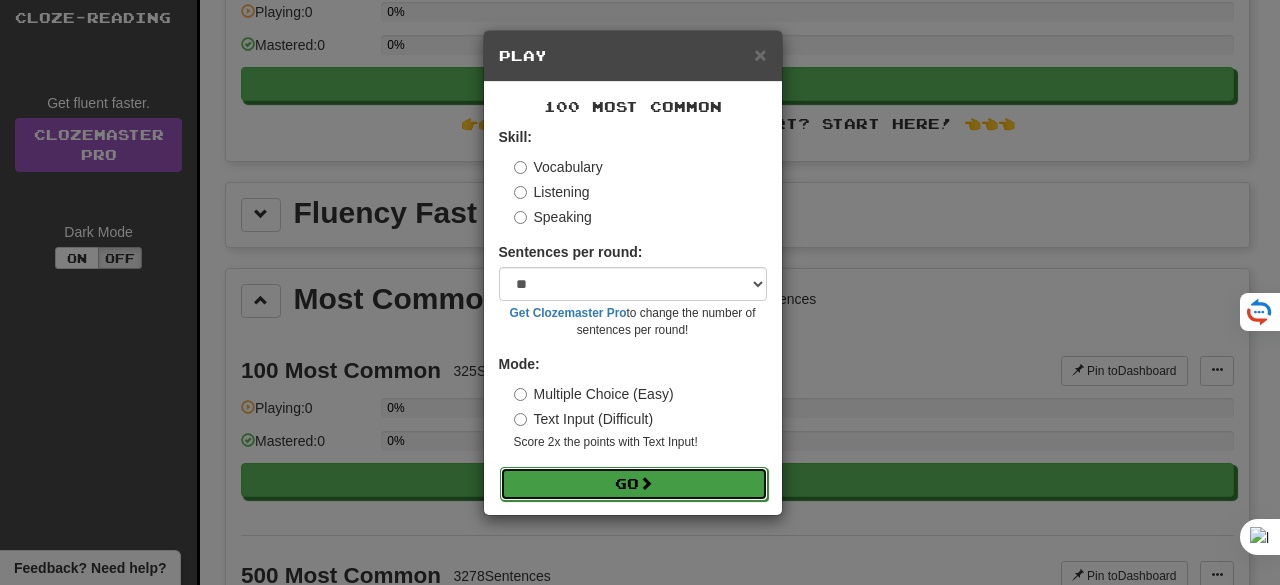 click on "Go" at bounding box center [634, 484] 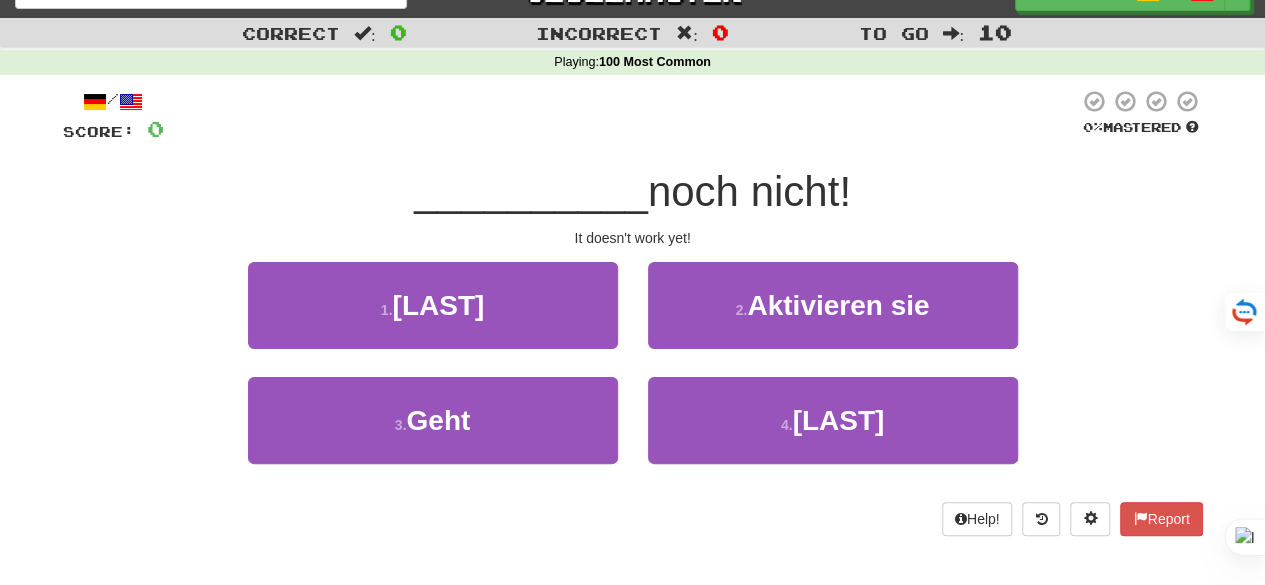scroll, scrollTop: 32, scrollLeft: 0, axis: vertical 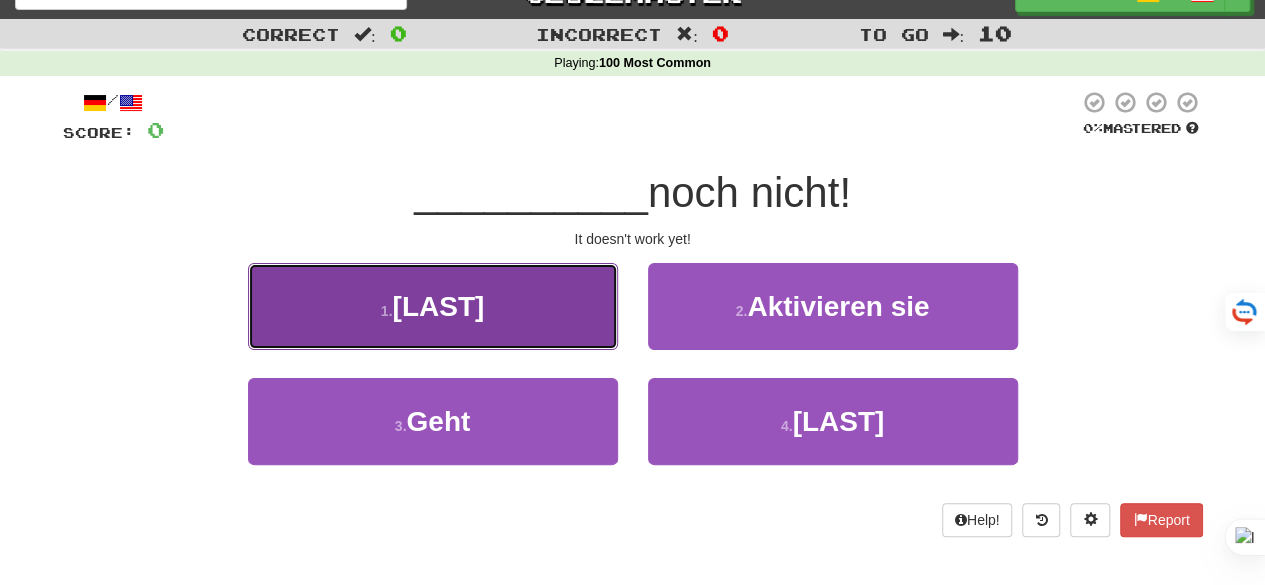 click on "1 .  Imaginär" at bounding box center (433, 306) 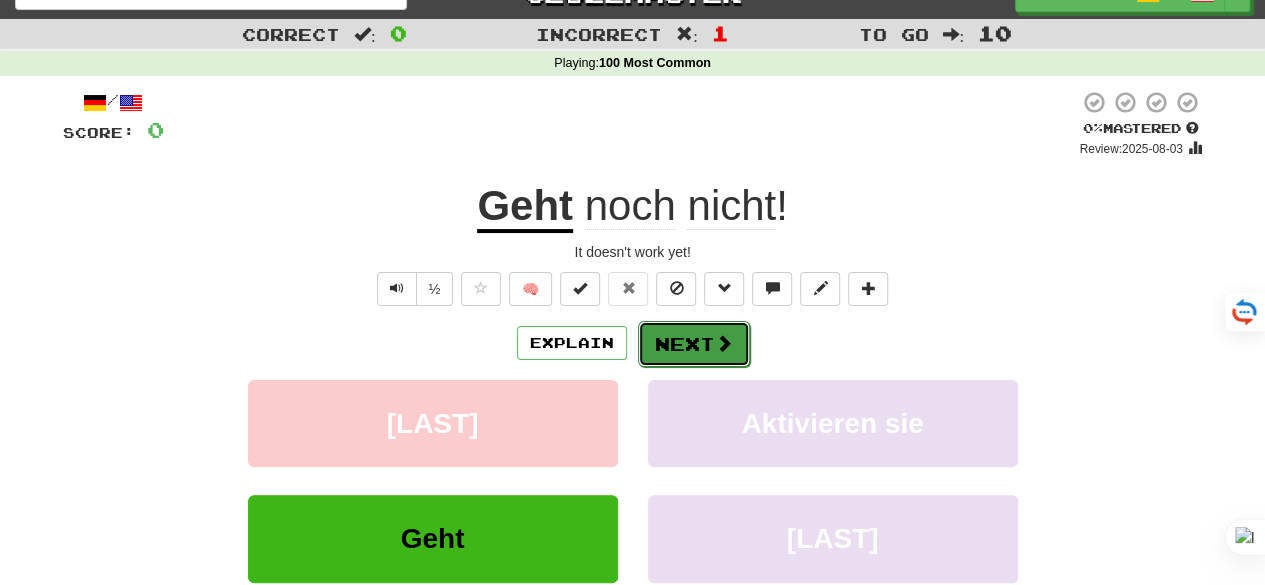 click on "Next" at bounding box center [694, 344] 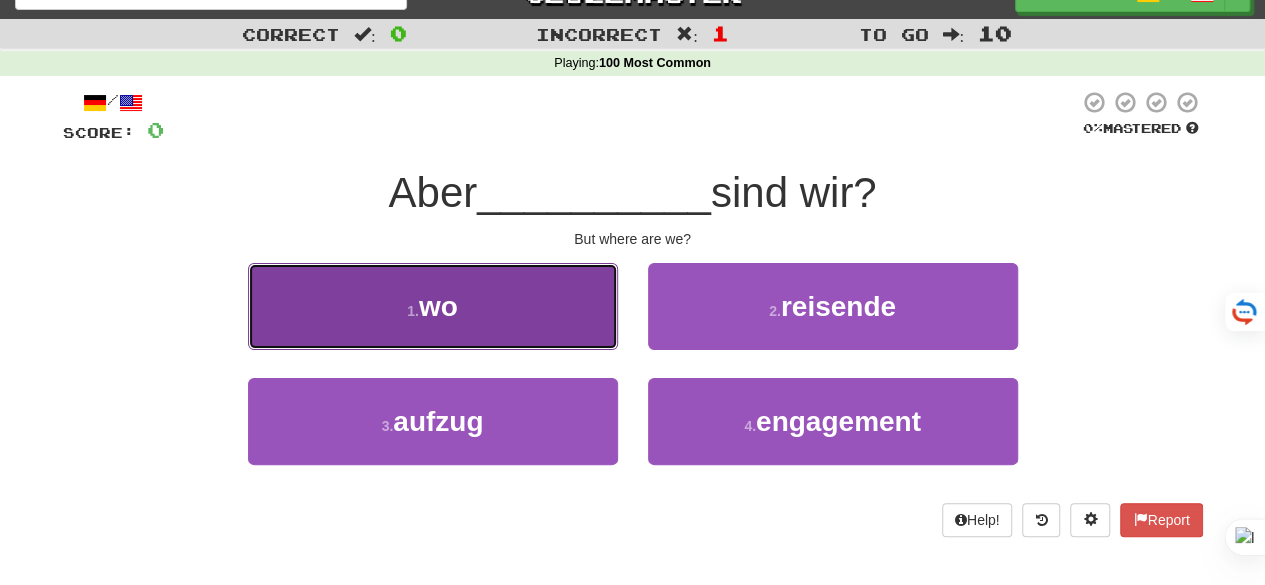 click on "1 .  wo" at bounding box center [433, 306] 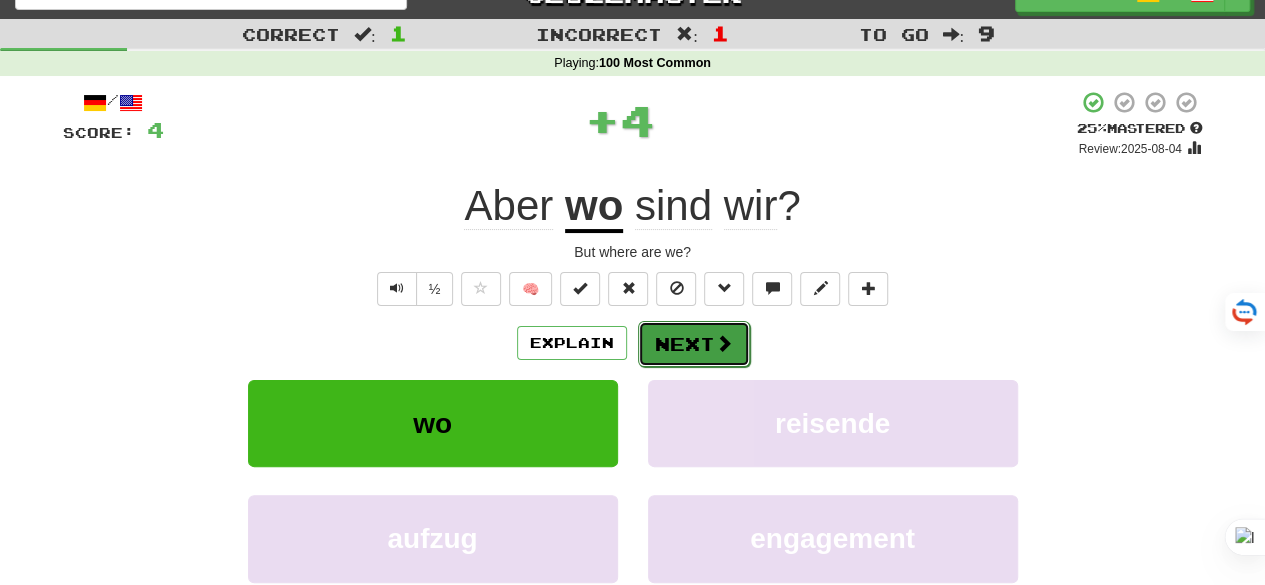 click at bounding box center [724, 343] 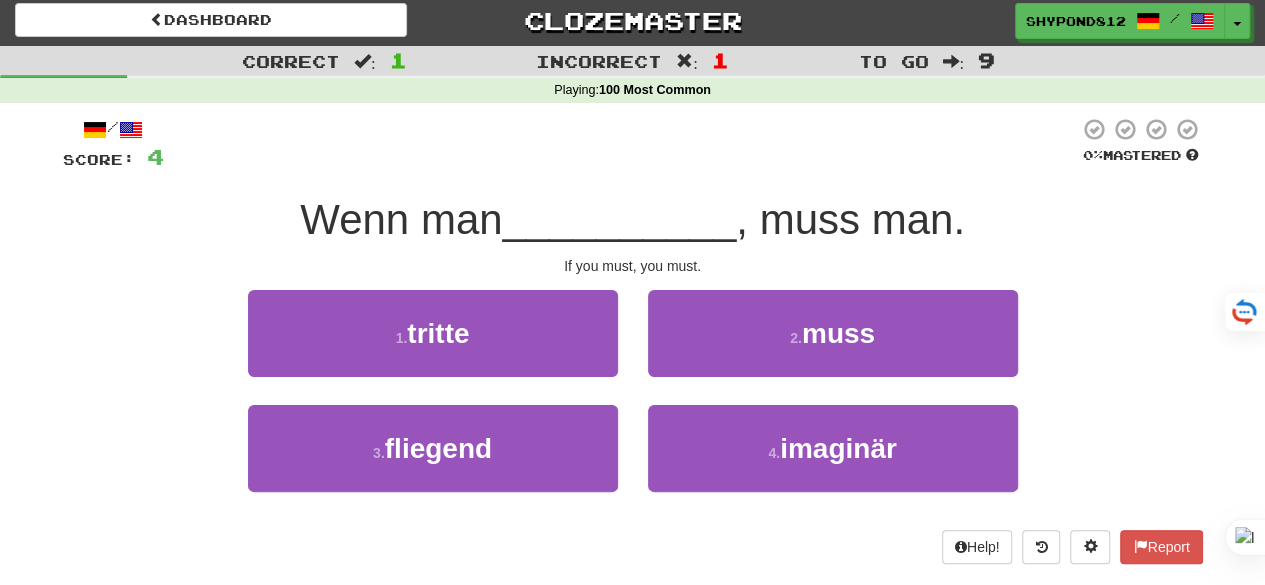 scroll, scrollTop: 2, scrollLeft: 0, axis: vertical 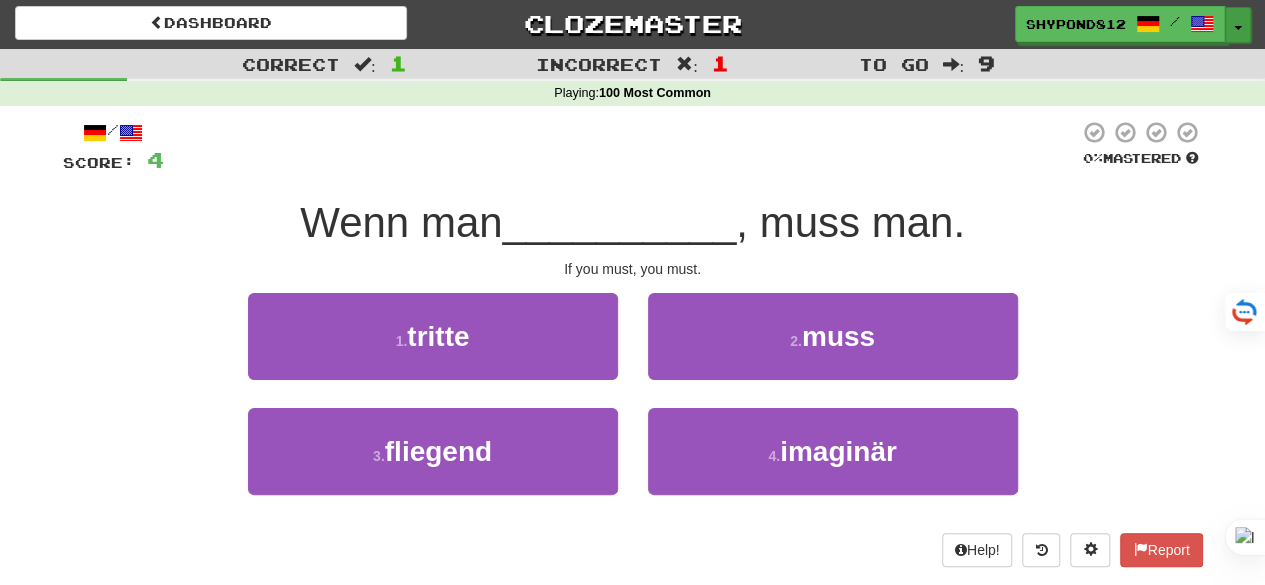 click on "Toggle Dropdown" at bounding box center [1238, 25] 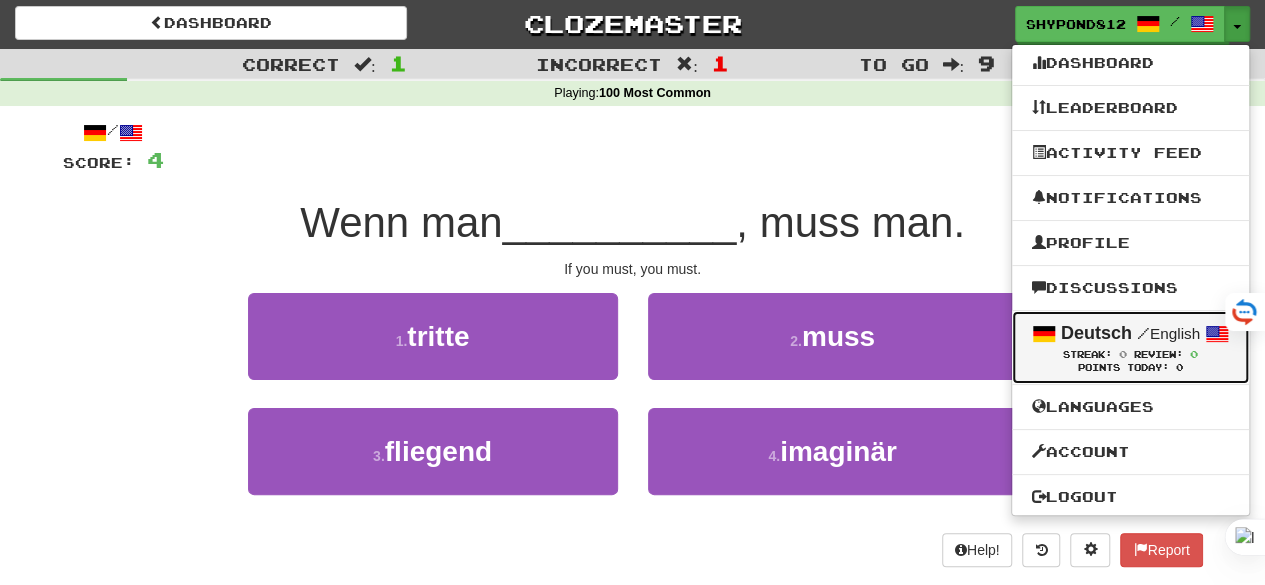 click on "0" at bounding box center (1194, 354) 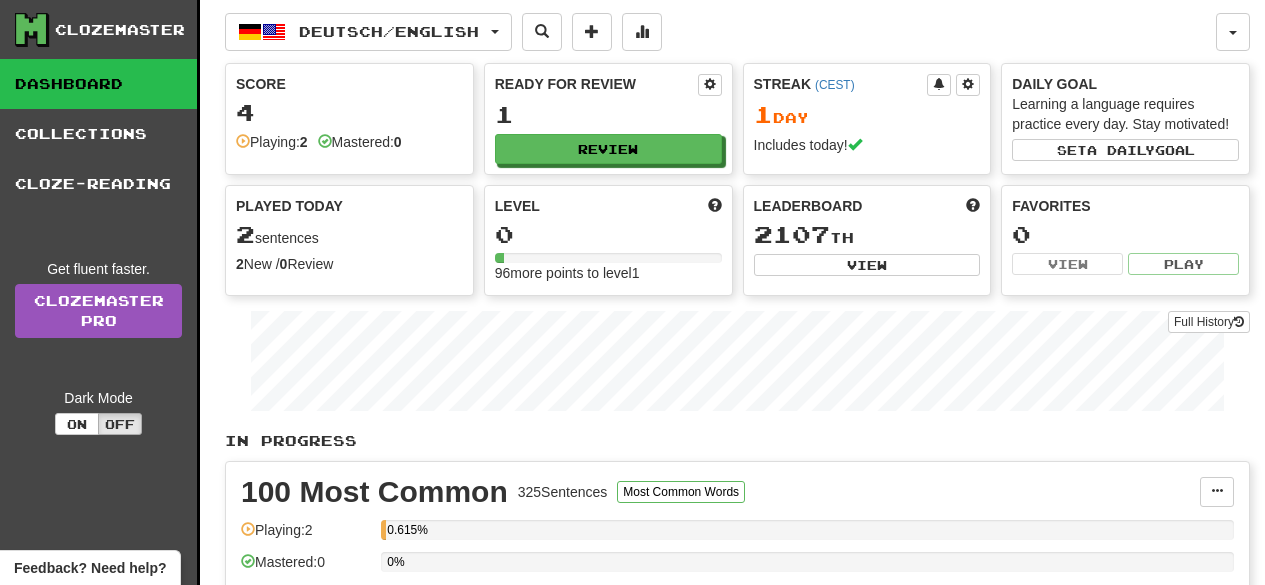 scroll, scrollTop: 0, scrollLeft: 0, axis: both 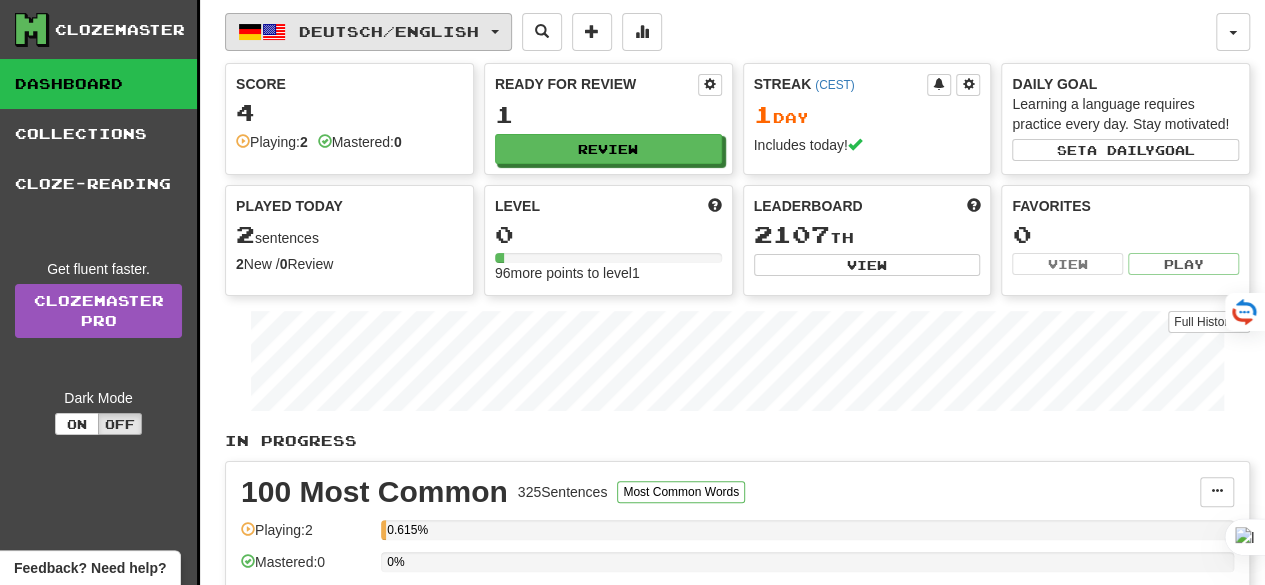 click on "Deutsch  /  English" at bounding box center [368, 32] 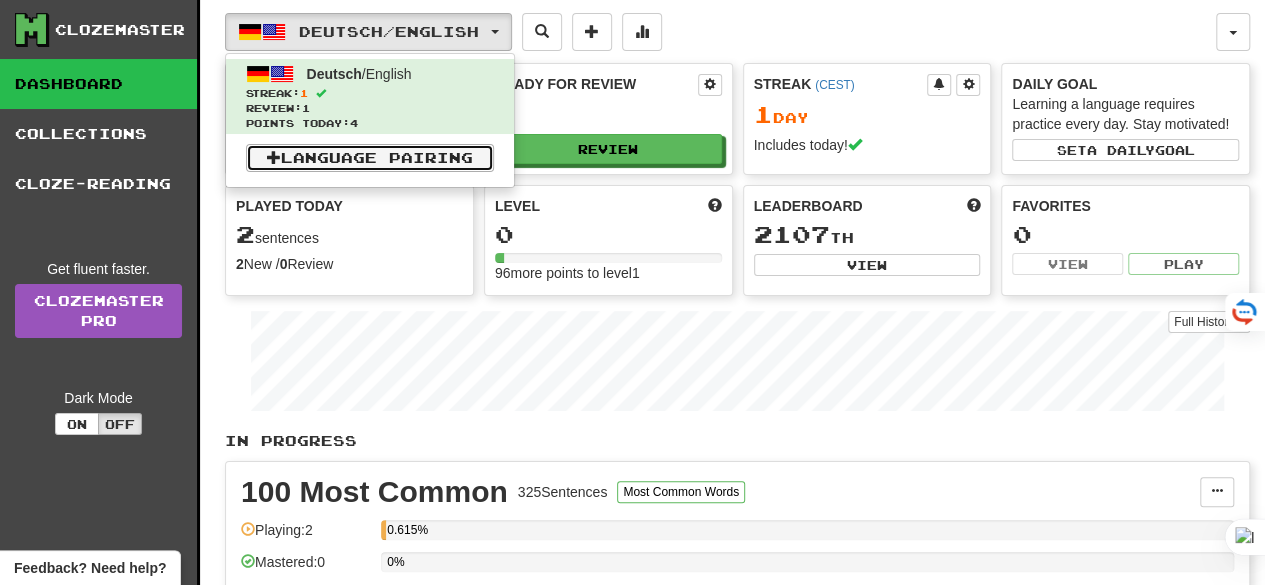 click on "Language Pairing" at bounding box center [370, 158] 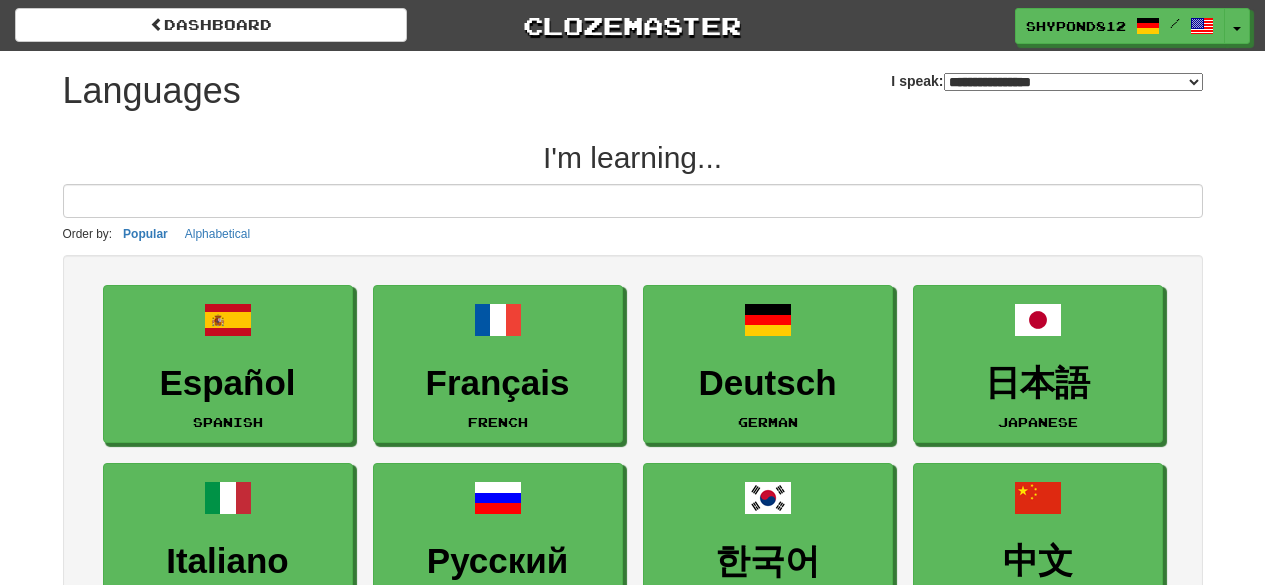 select on "*******" 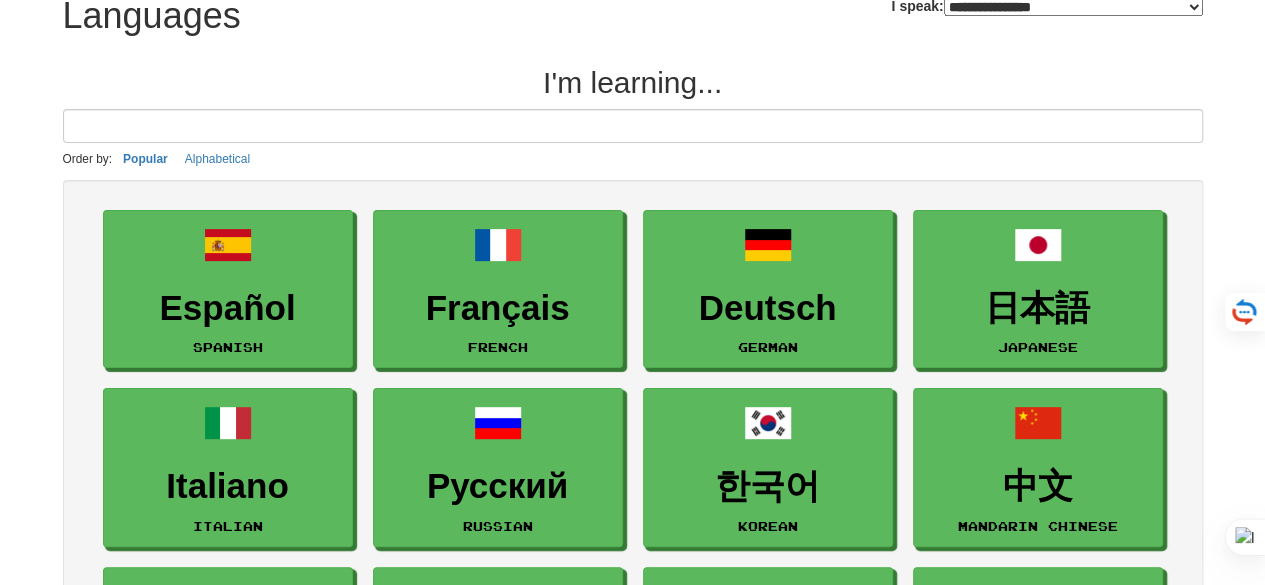 scroll, scrollTop: 70, scrollLeft: 0, axis: vertical 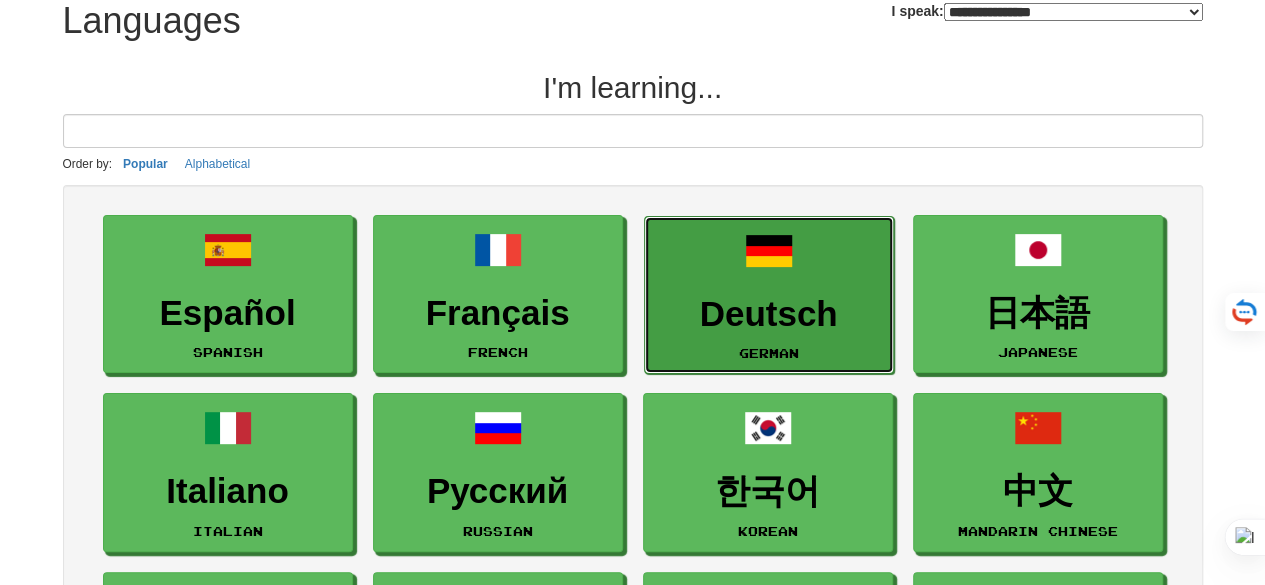 click on "Deutsch German" at bounding box center [769, 295] 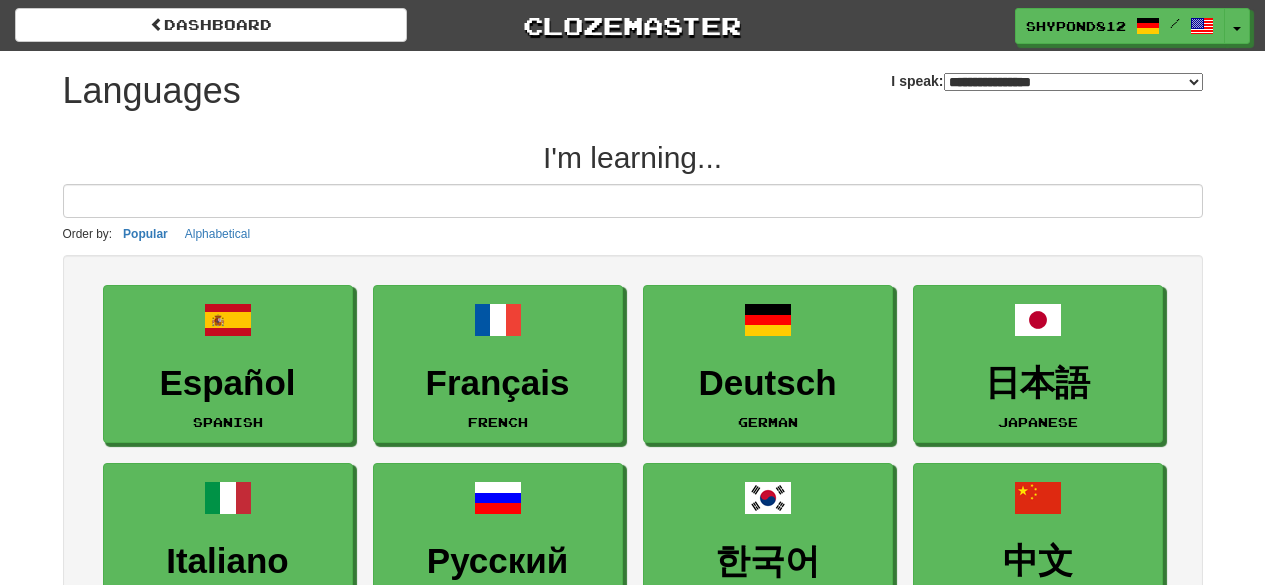 scroll, scrollTop: 70, scrollLeft: 0, axis: vertical 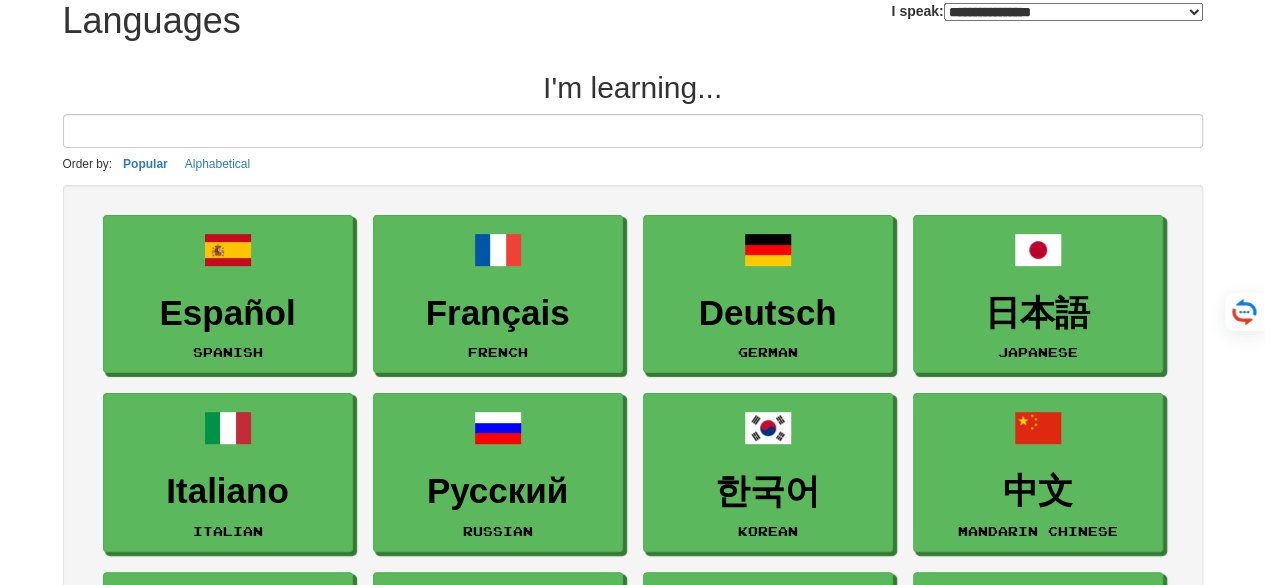 click on "**********" at bounding box center (1073, 12) 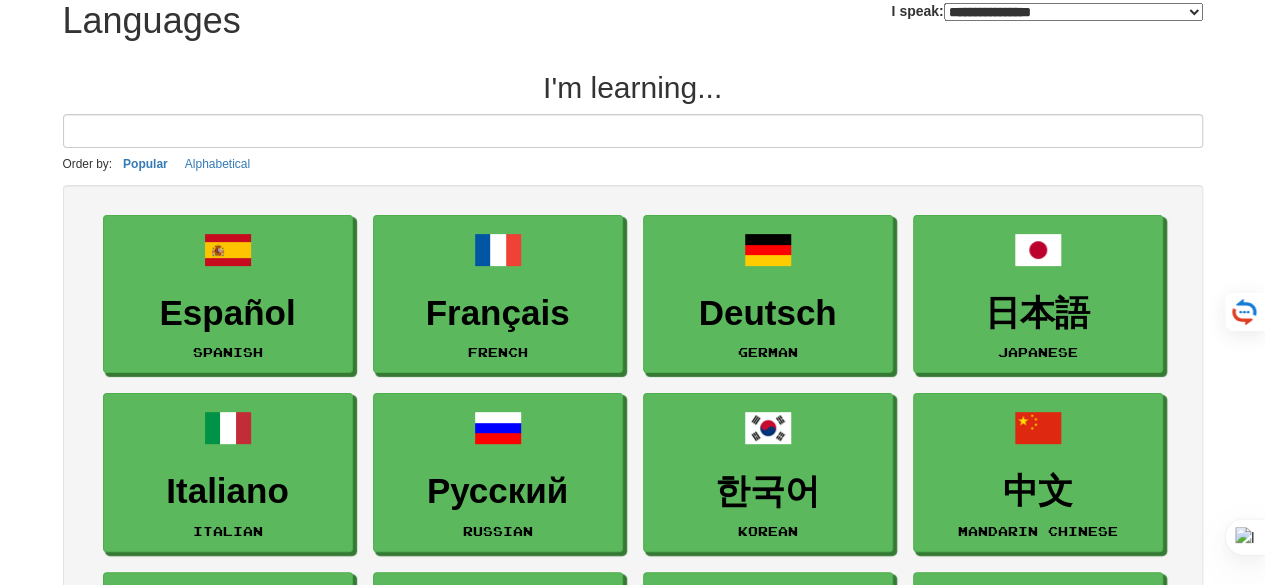 select on "*******" 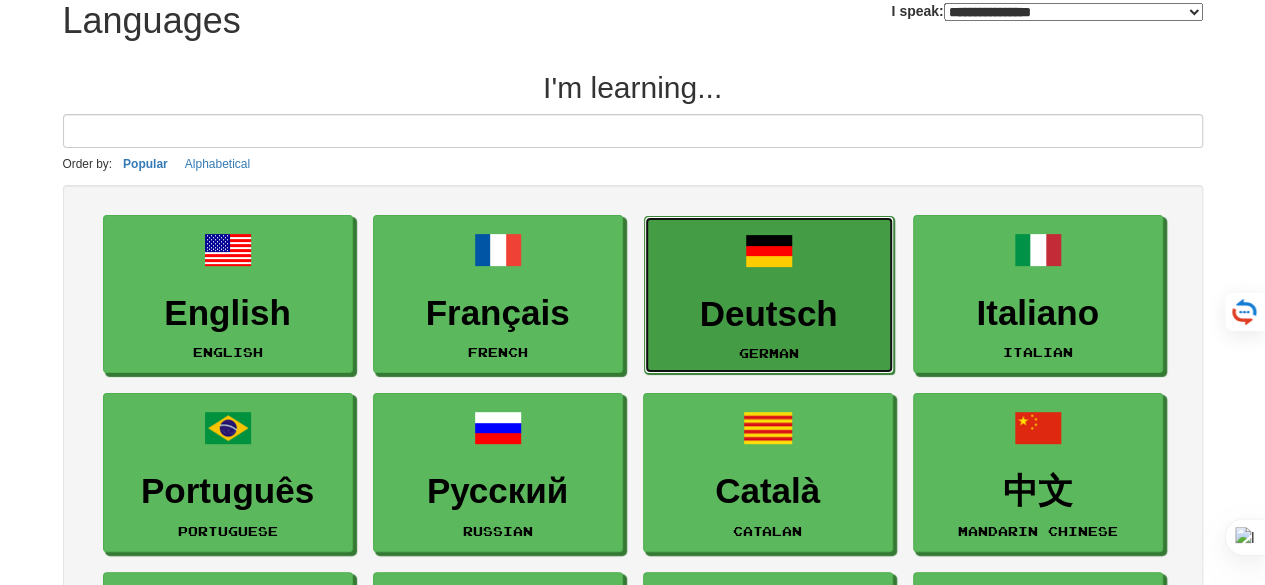 click on "German" at bounding box center [769, 353] 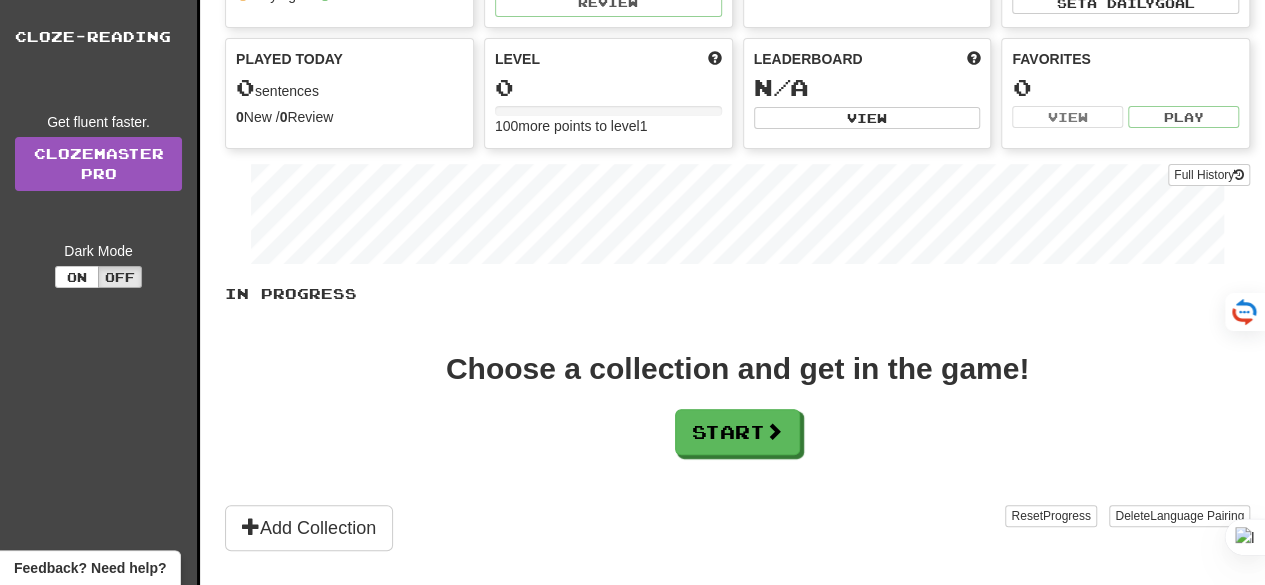 scroll, scrollTop: 150, scrollLeft: 0, axis: vertical 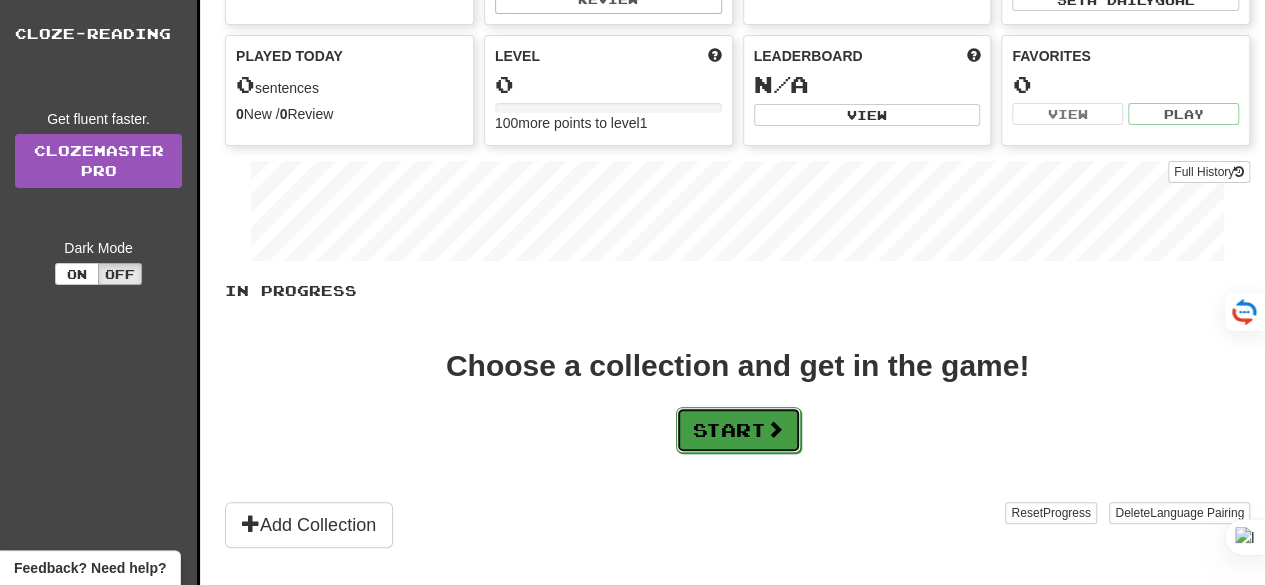 click on "Start" at bounding box center [738, 430] 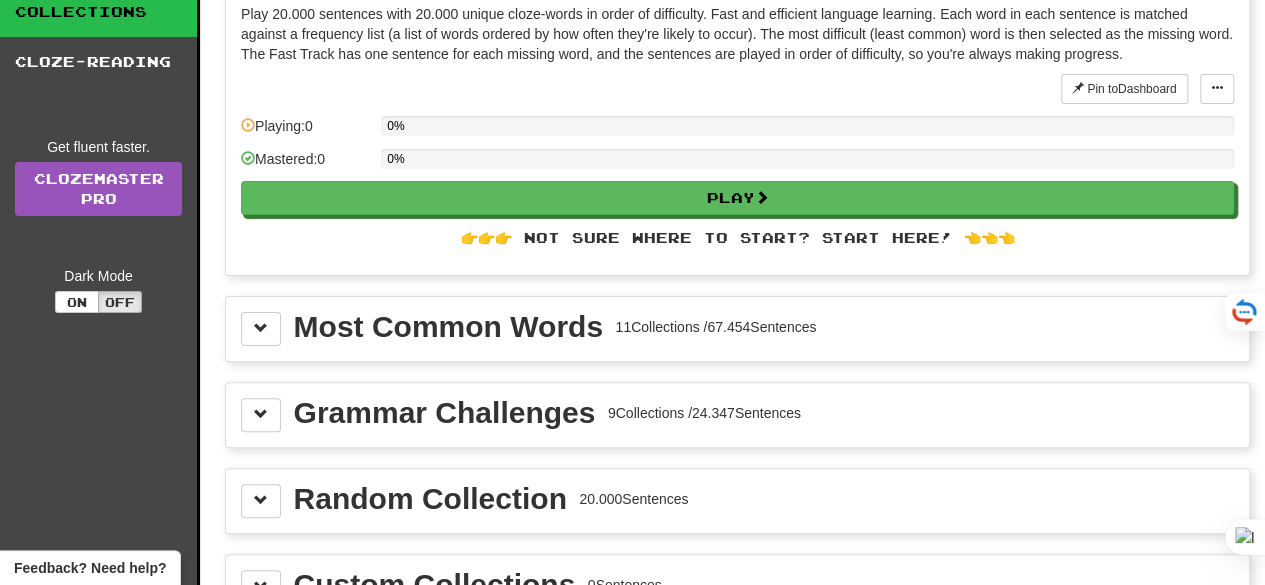 scroll, scrollTop: 133, scrollLeft: 0, axis: vertical 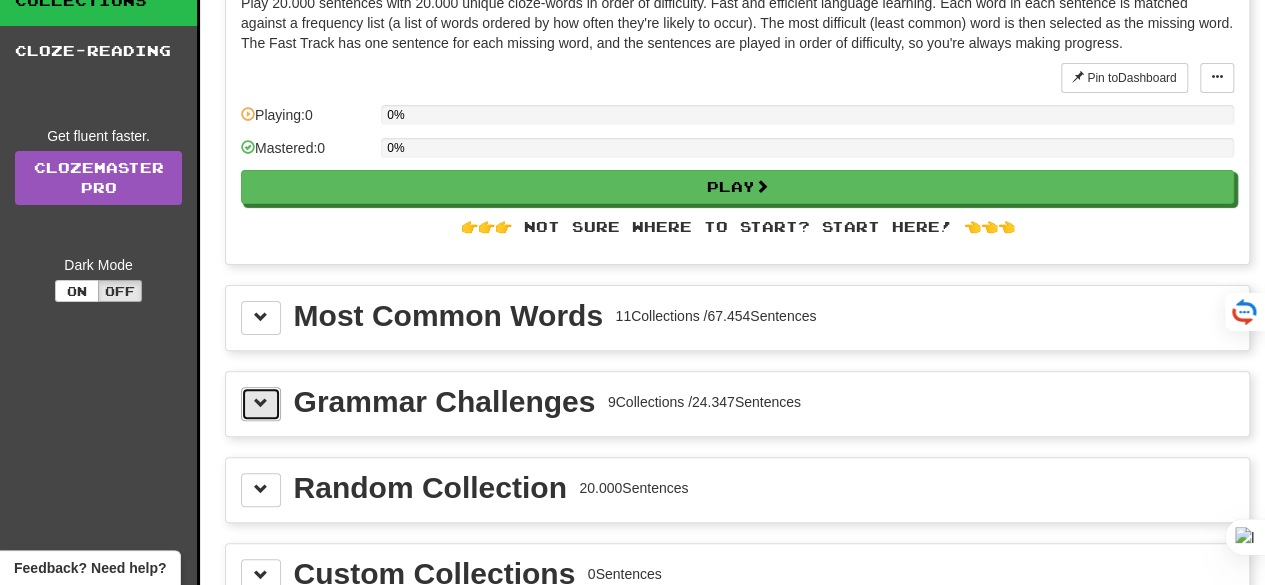 click at bounding box center [261, 403] 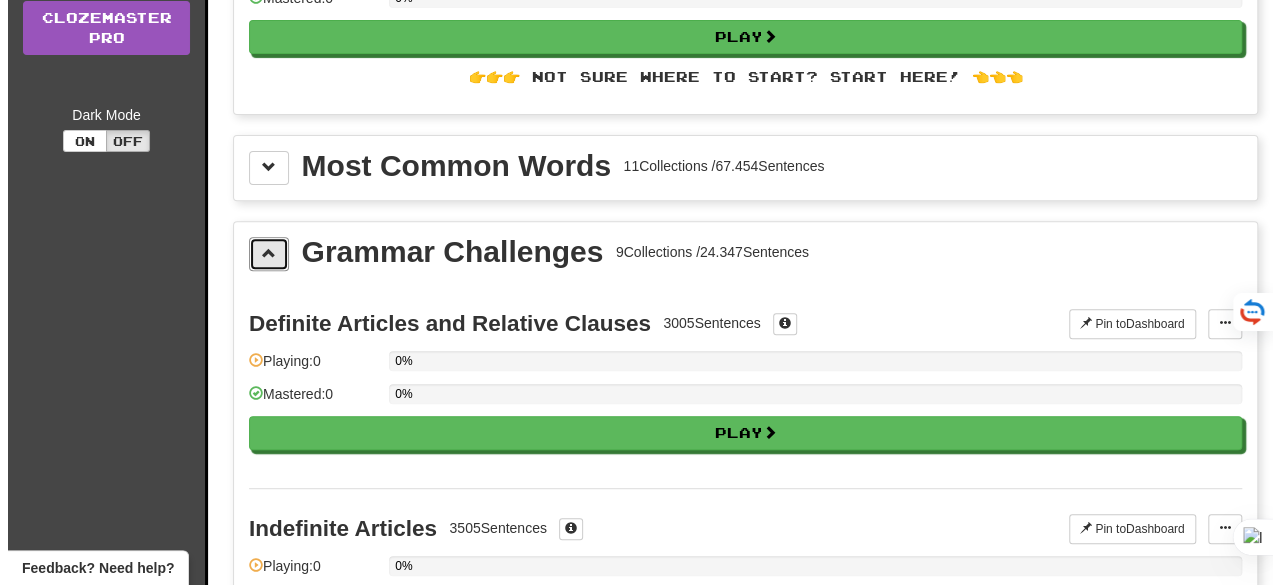 scroll, scrollTop: 291, scrollLeft: 0, axis: vertical 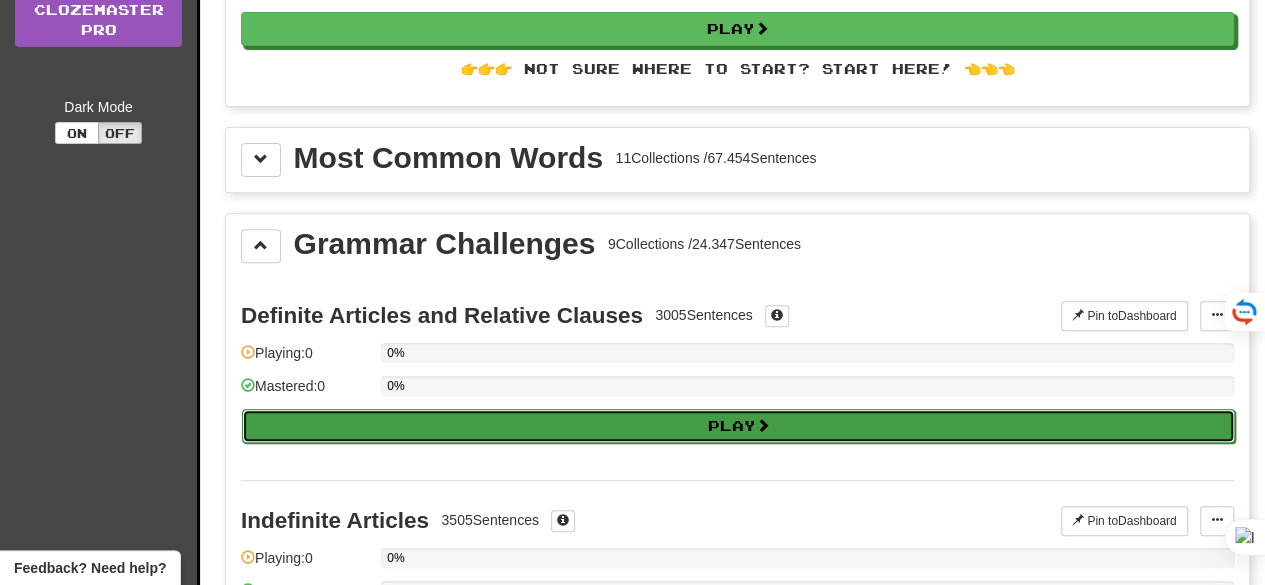 click on "Play" at bounding box center (738, 426) 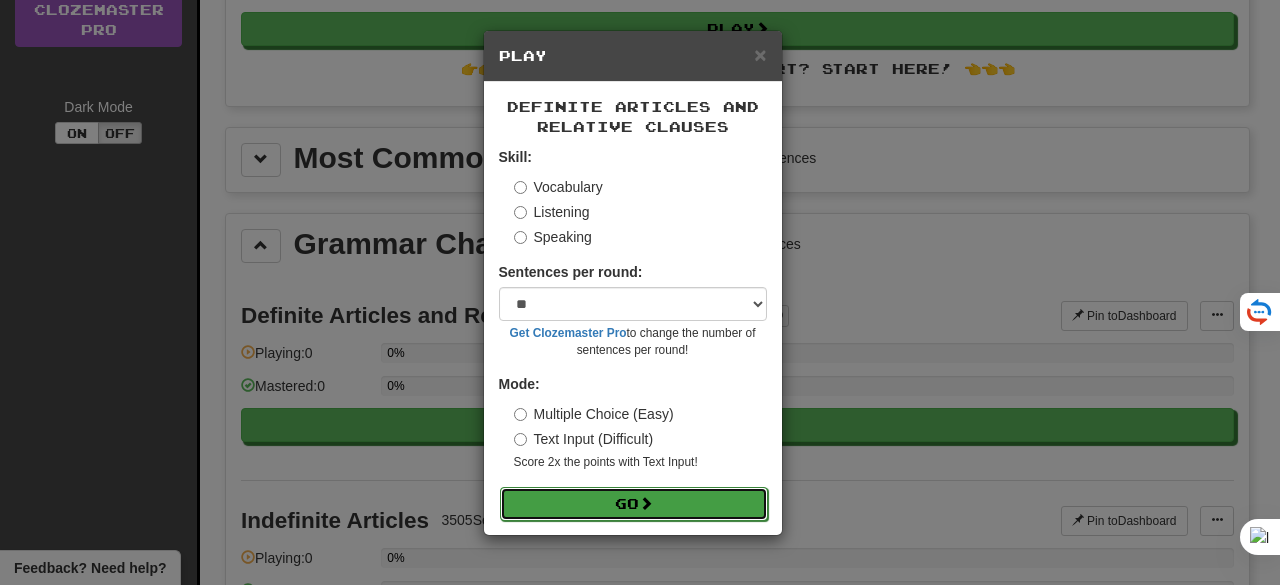 click on "Go" at bounding box center (634, 504) 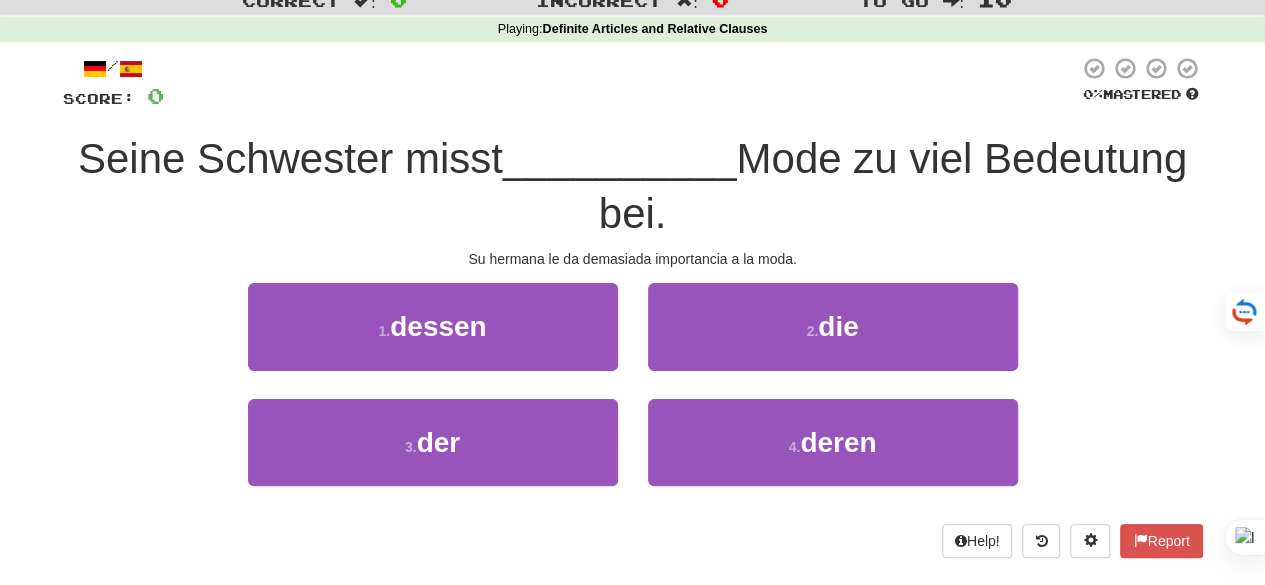 scroll, scrollTop: 68, scrollLeft: 0, axis: vertical 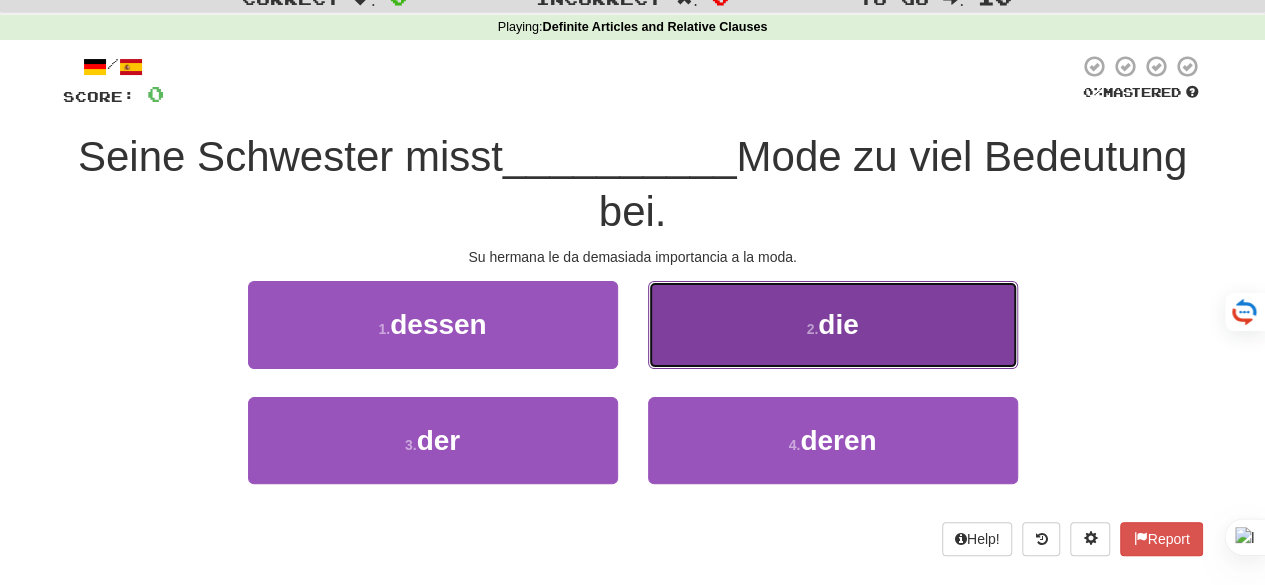 click on "2 .  die" at bounding box center [833, 324] 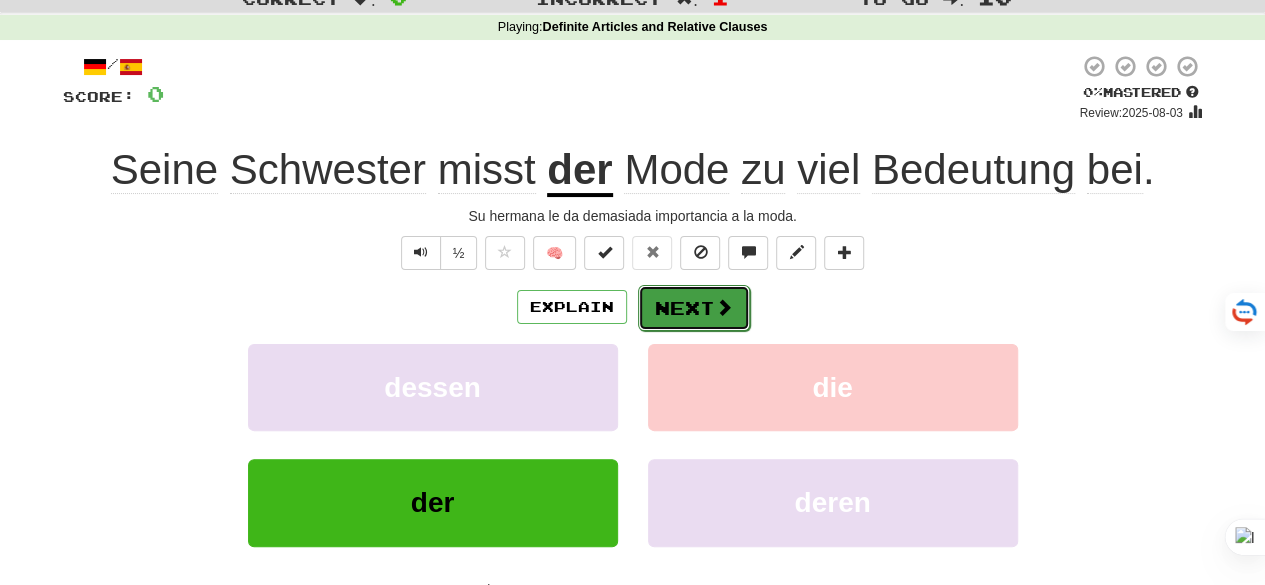 click on "Next" at bounding box center [694, 308] 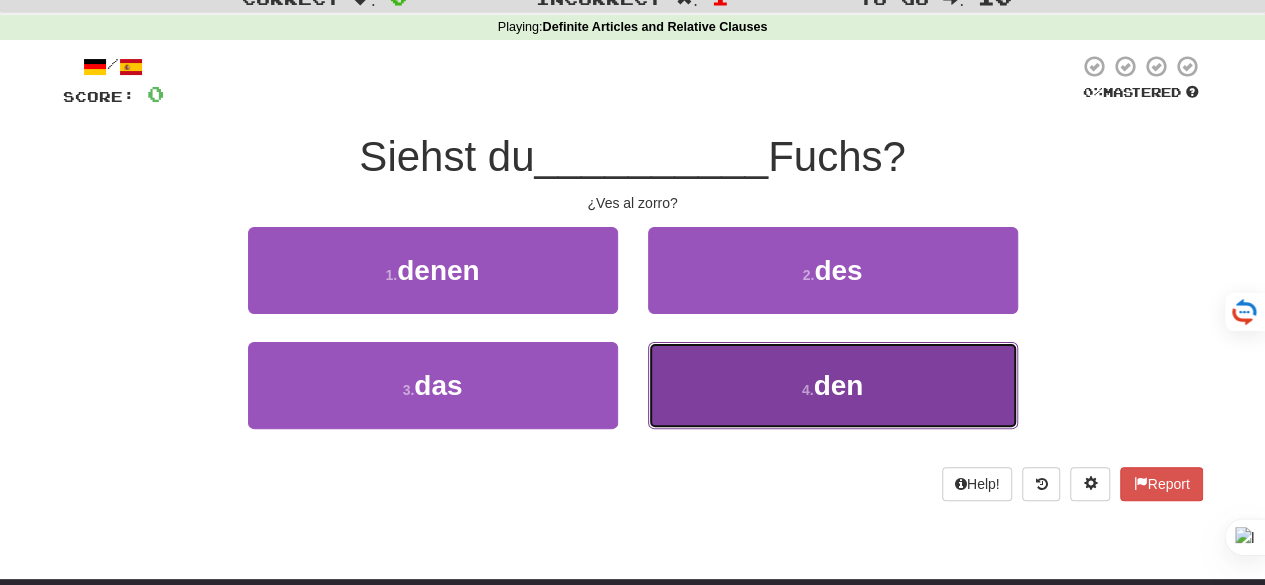 click on "4 .  den" at bounding box center [833, 385] 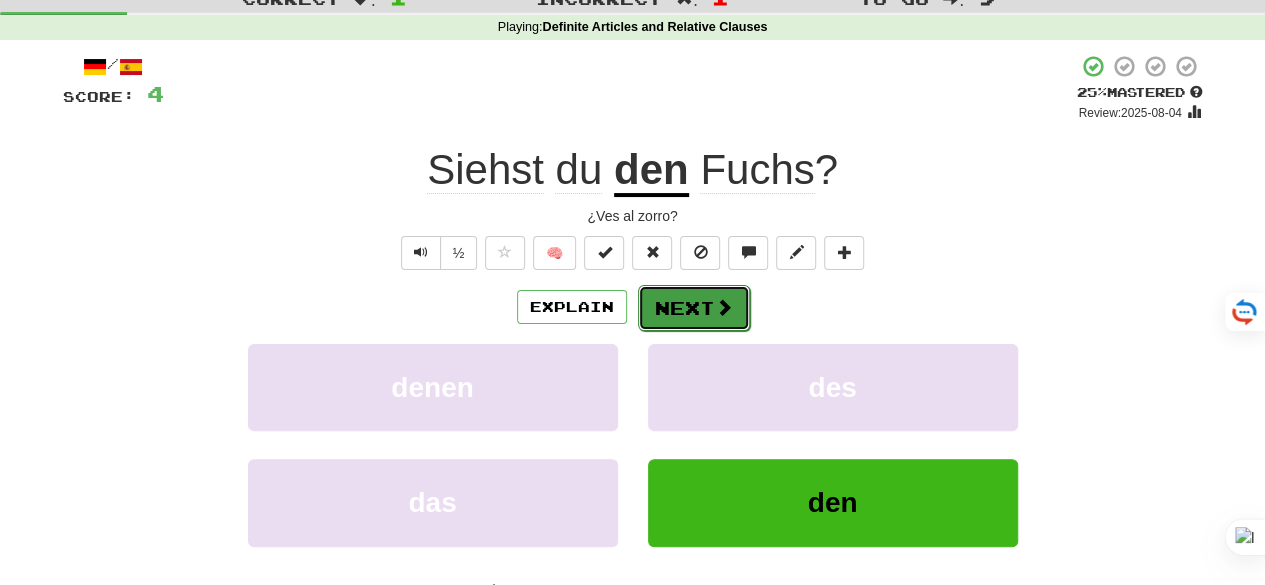 click on "Next" at bounding box center [694, 308] 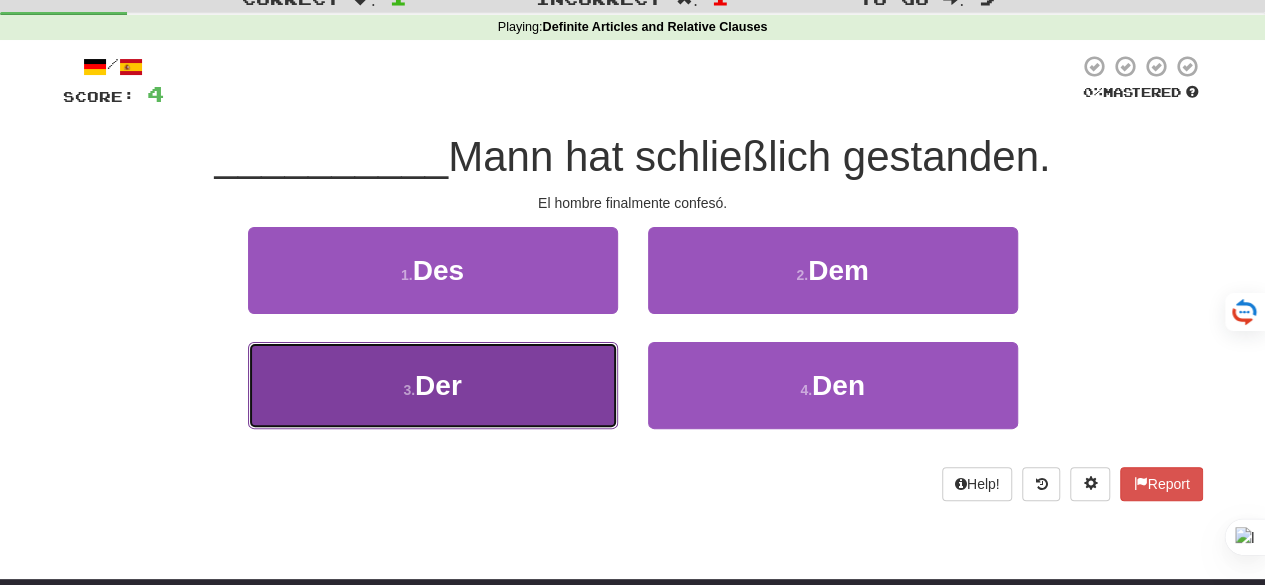 click on "3 .  Der" at bounding box center [433, 385] 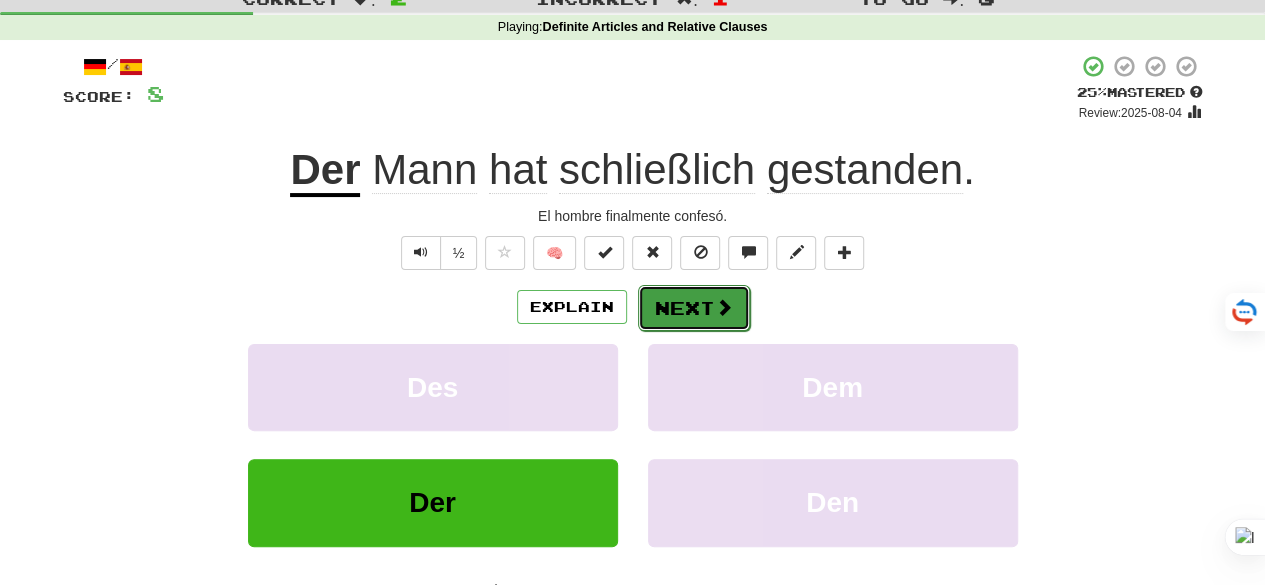 click on "Next" at bounding box center (694, 308) 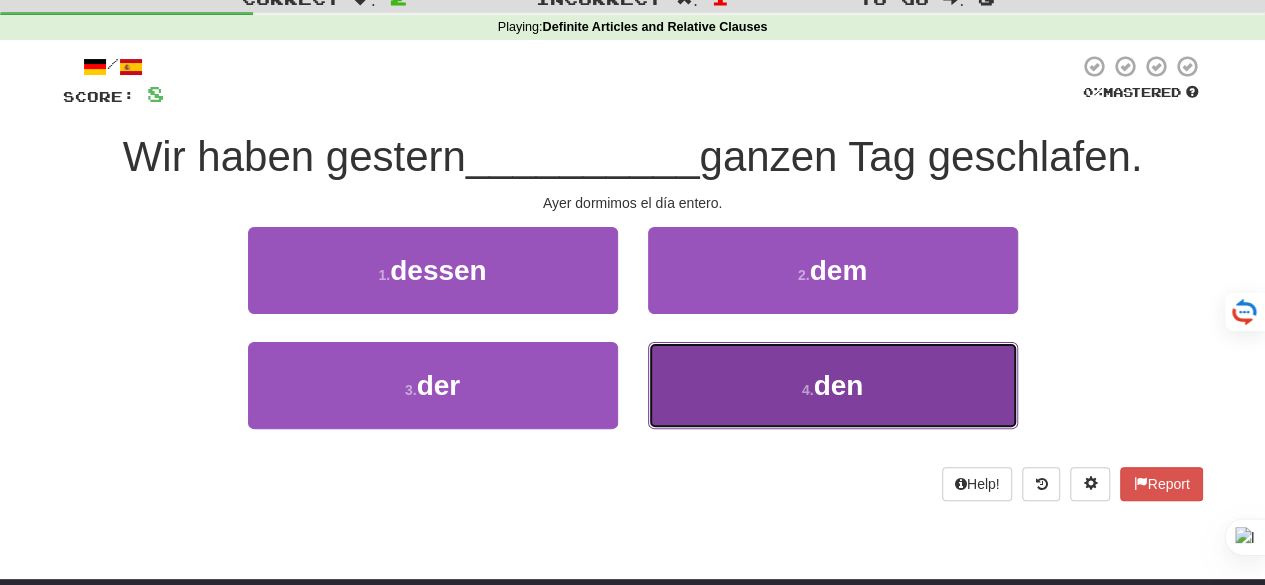 click on "4 .  den" at bounding box center [833, 385] 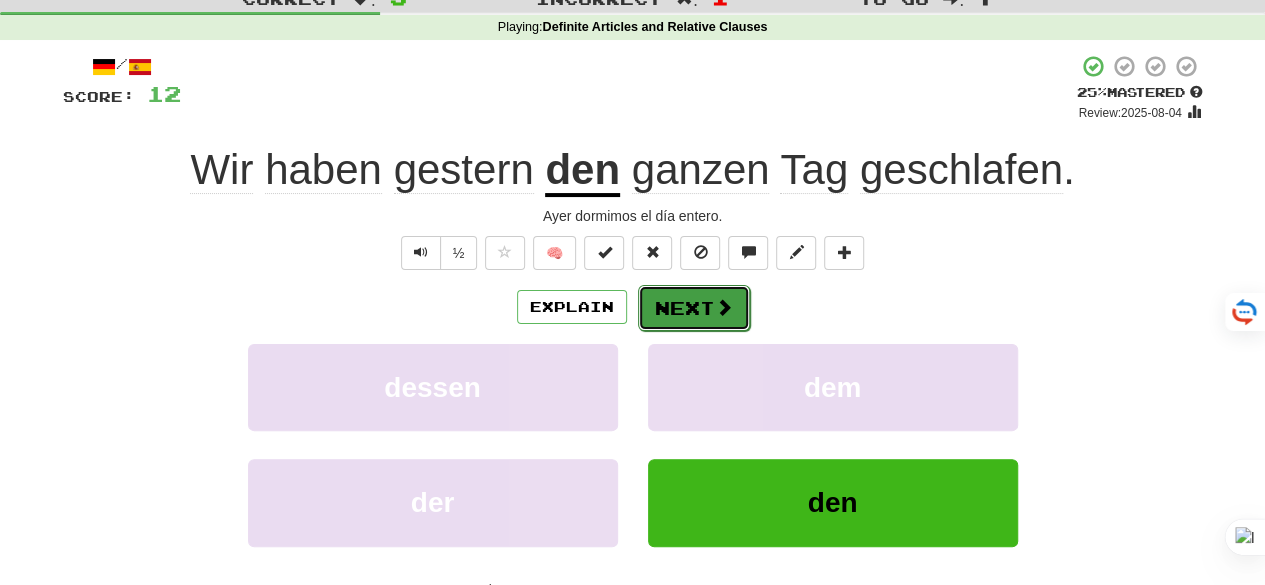 click on "Next" at bounding box center (694, 308) 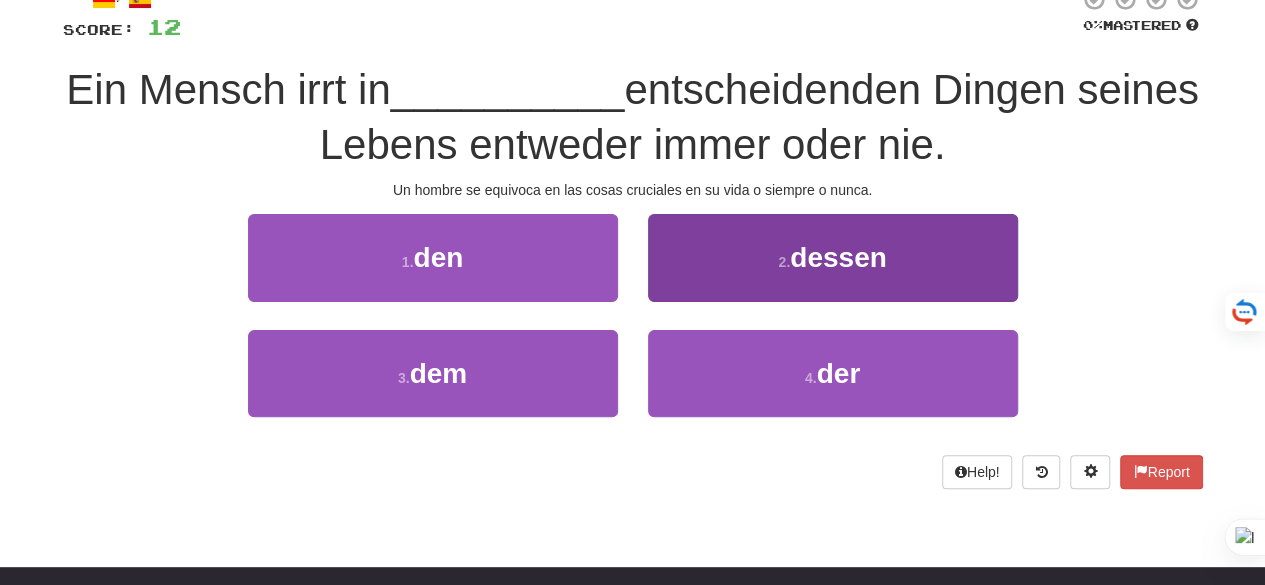 scroll, scrollTop: 0, scrollLeft: 0, axis: both 